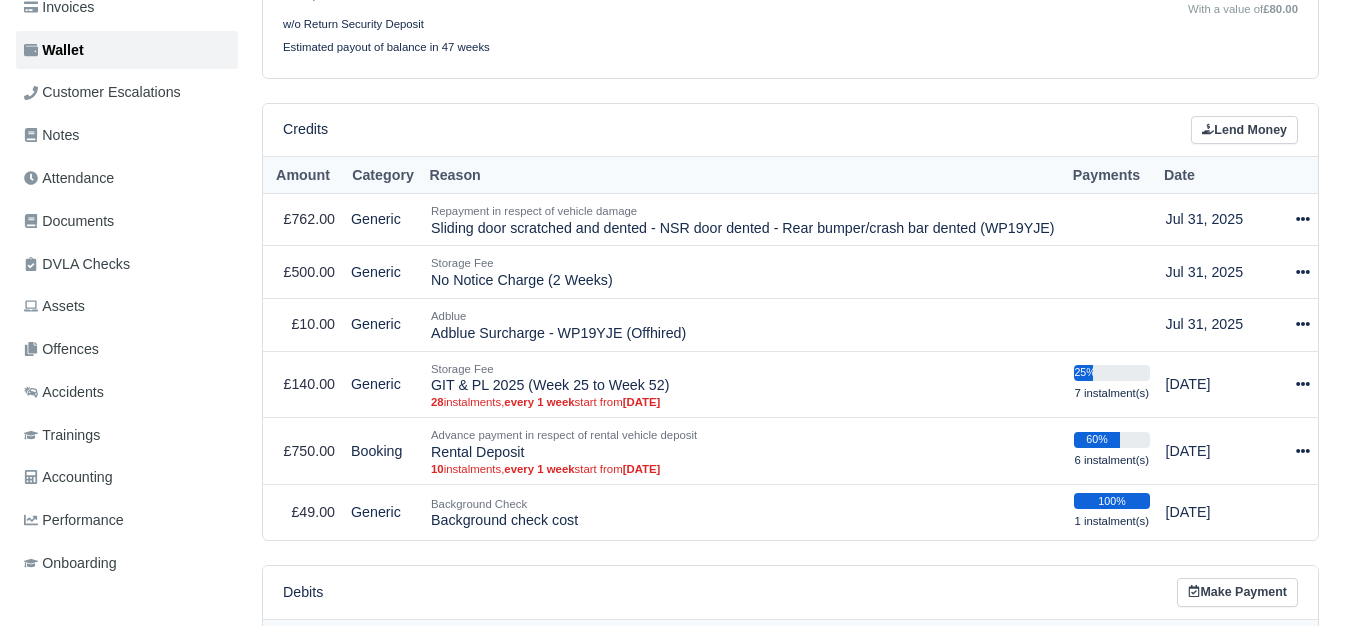 scroll, scrollTop: 390, scrollLeft: 0, axis: vertical 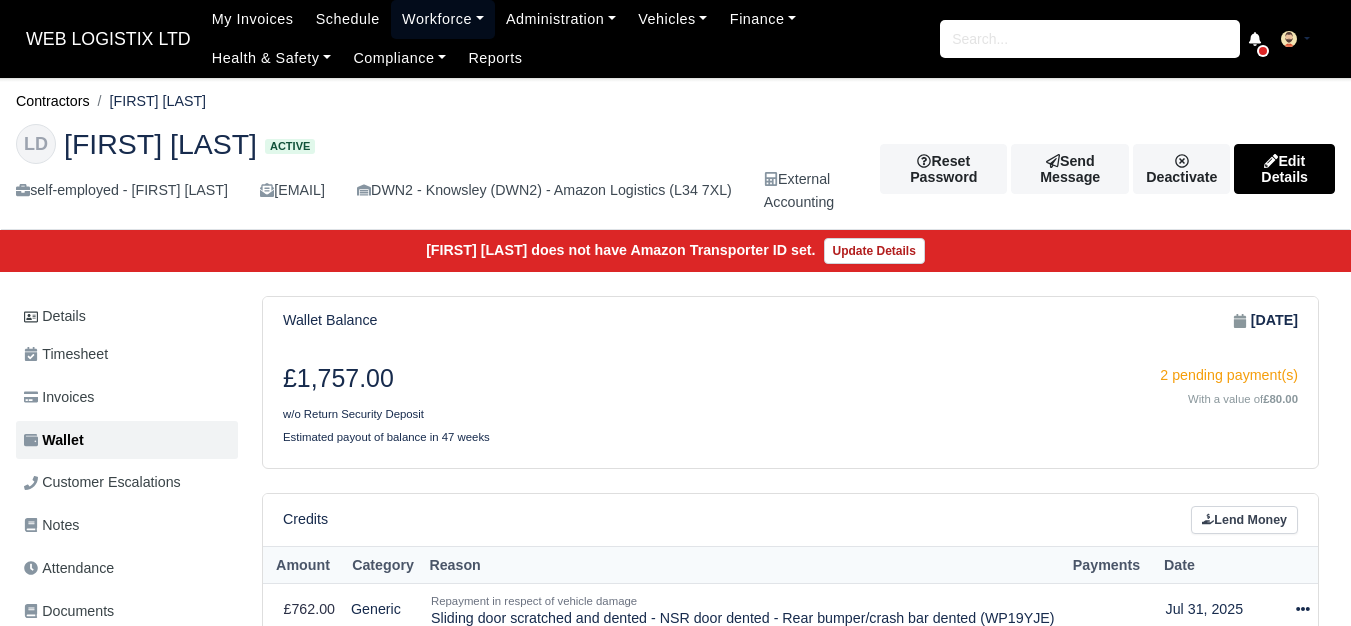 click on "Workforce" at bounding box center (443, 19) 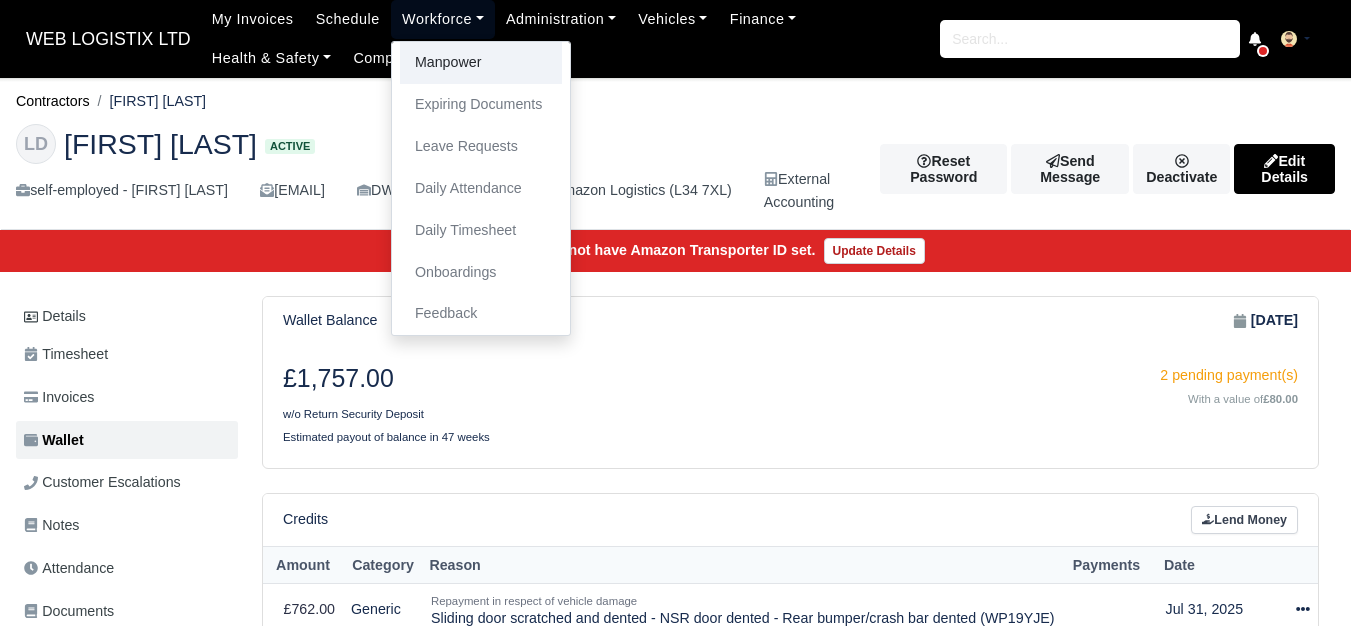 click on "Manpower" at bounding box center [481, 63] 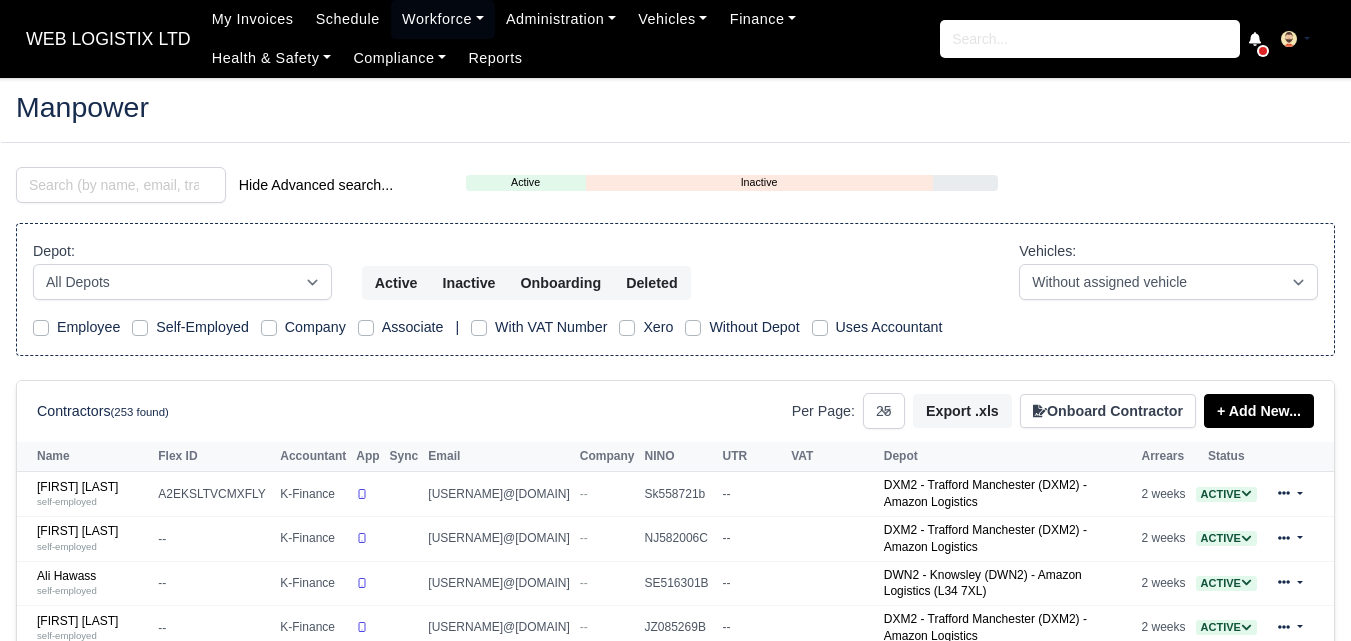 select on "25" 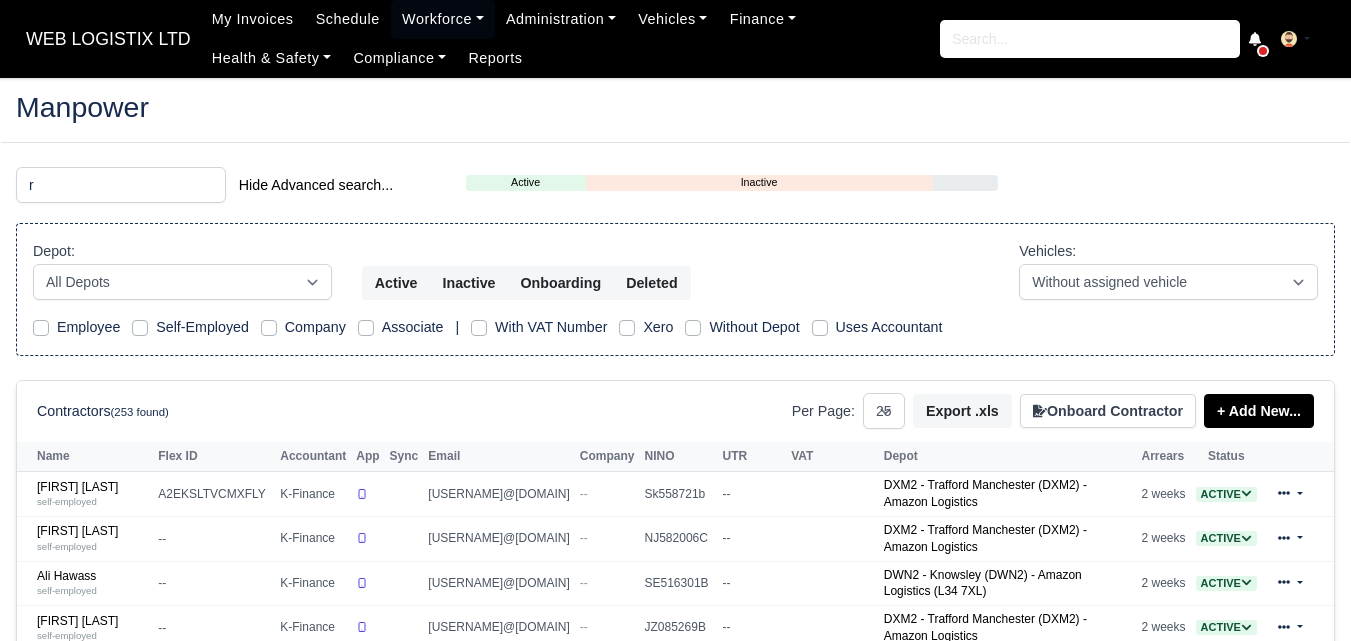 scroll, scrollTop: 0, scrollLeft: 0, axis: both 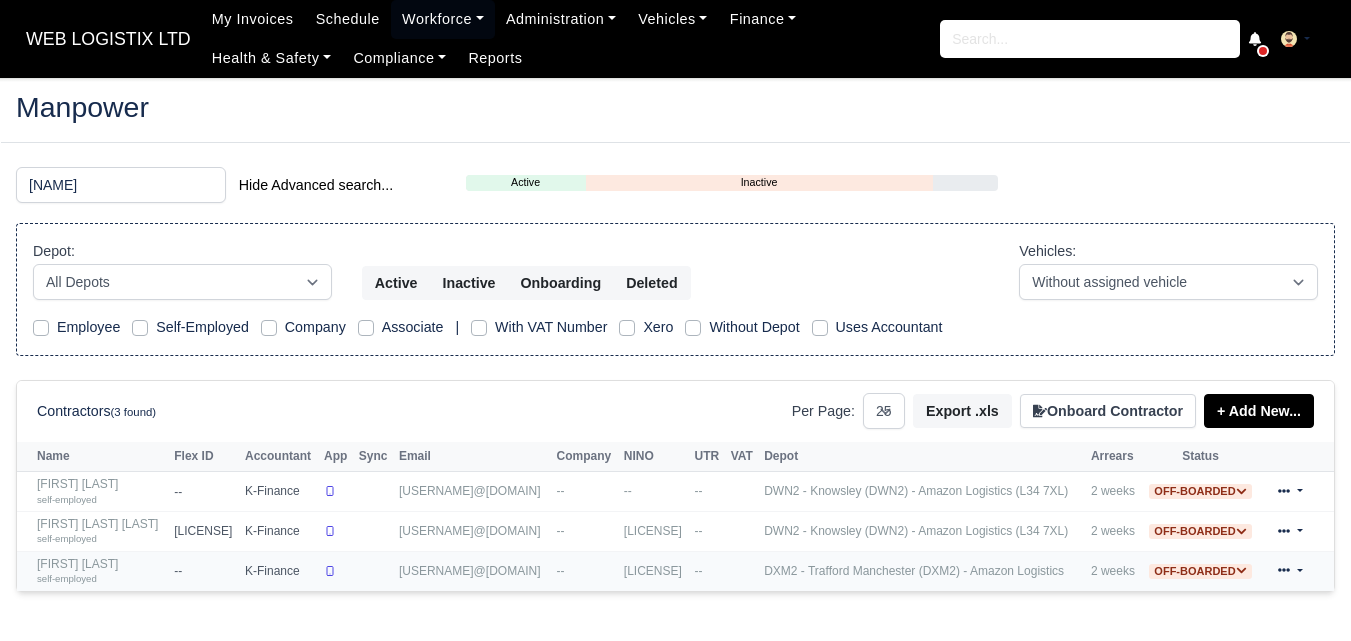 type on "rober" 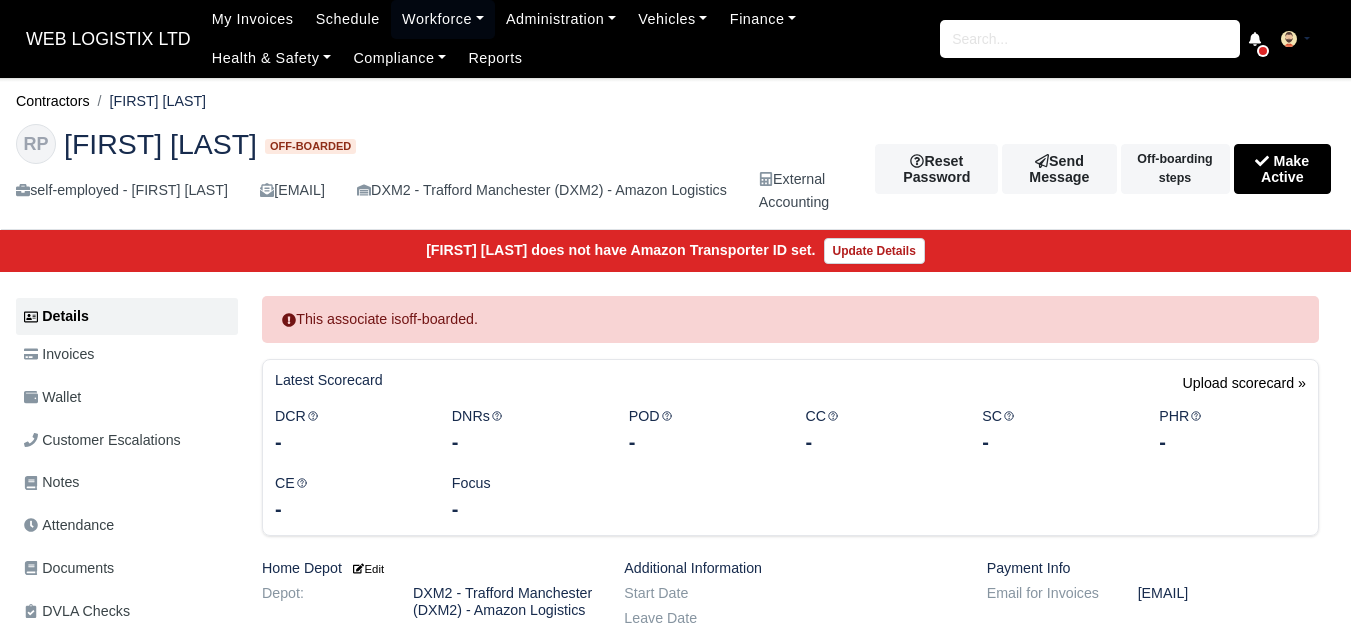 scroll, scrollTop: 0, scrollLeft: 0, axis: both 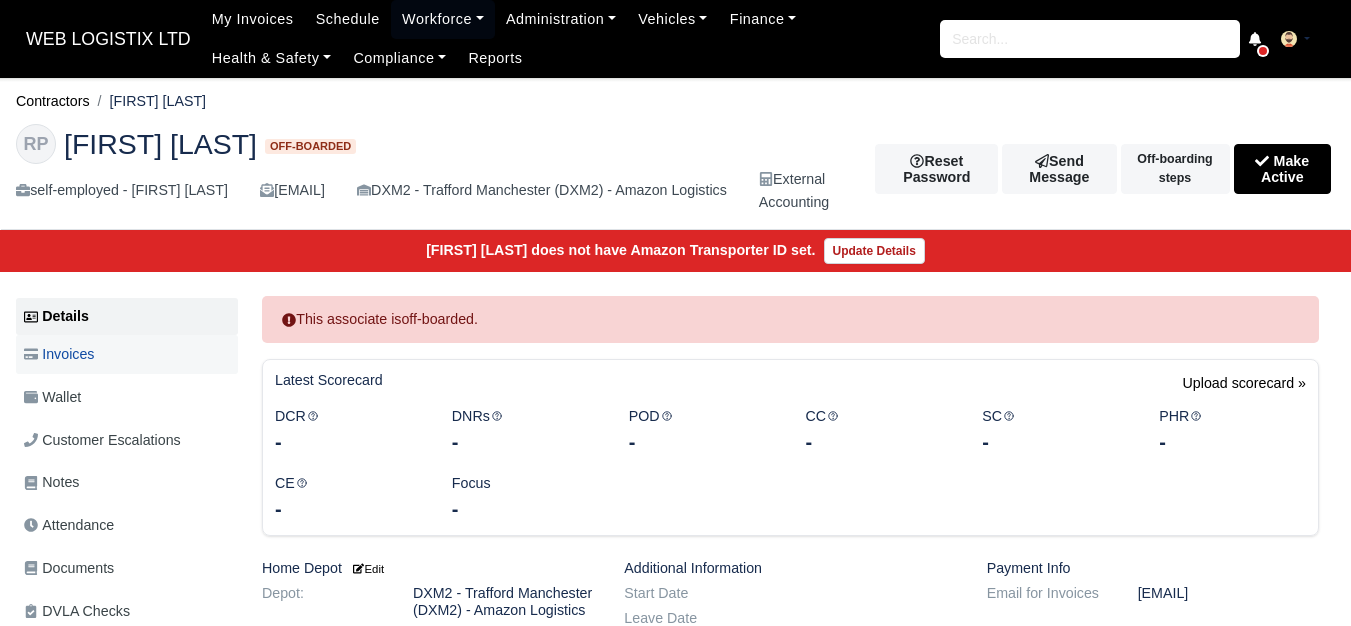 click on "Invoices" at bounding box center [59, 354] 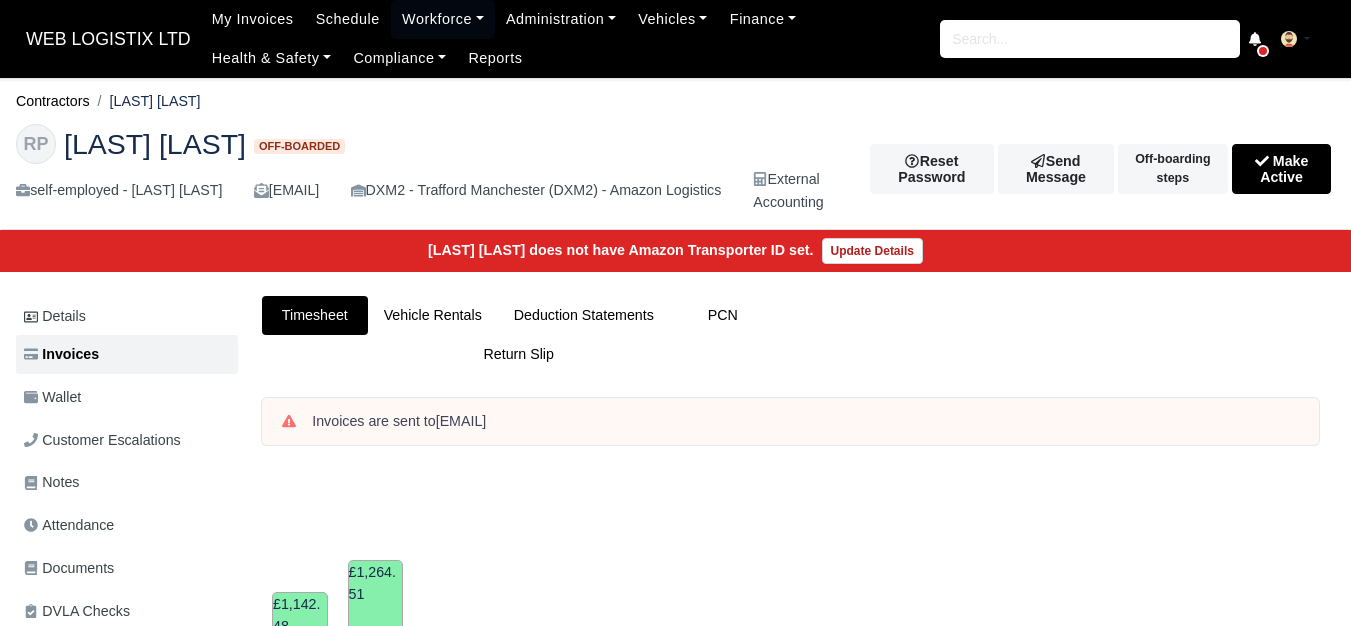 scroll, scrollTop: 0, scrollLeft: 0, axis: both 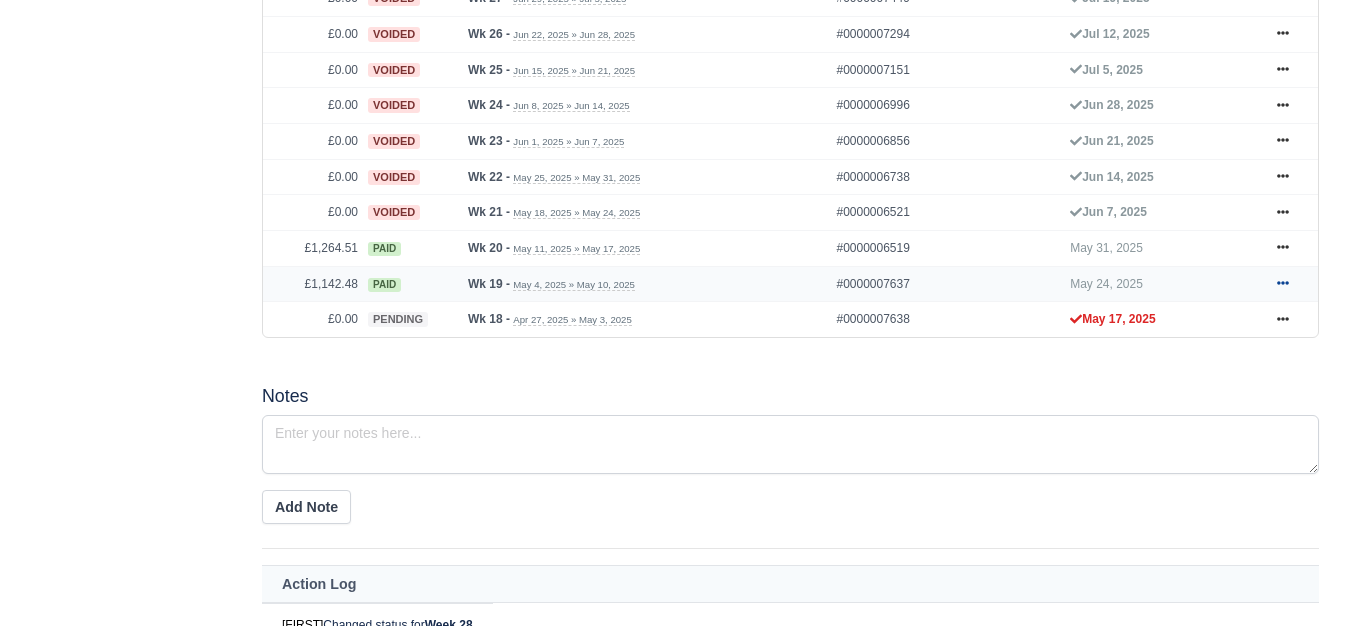 click 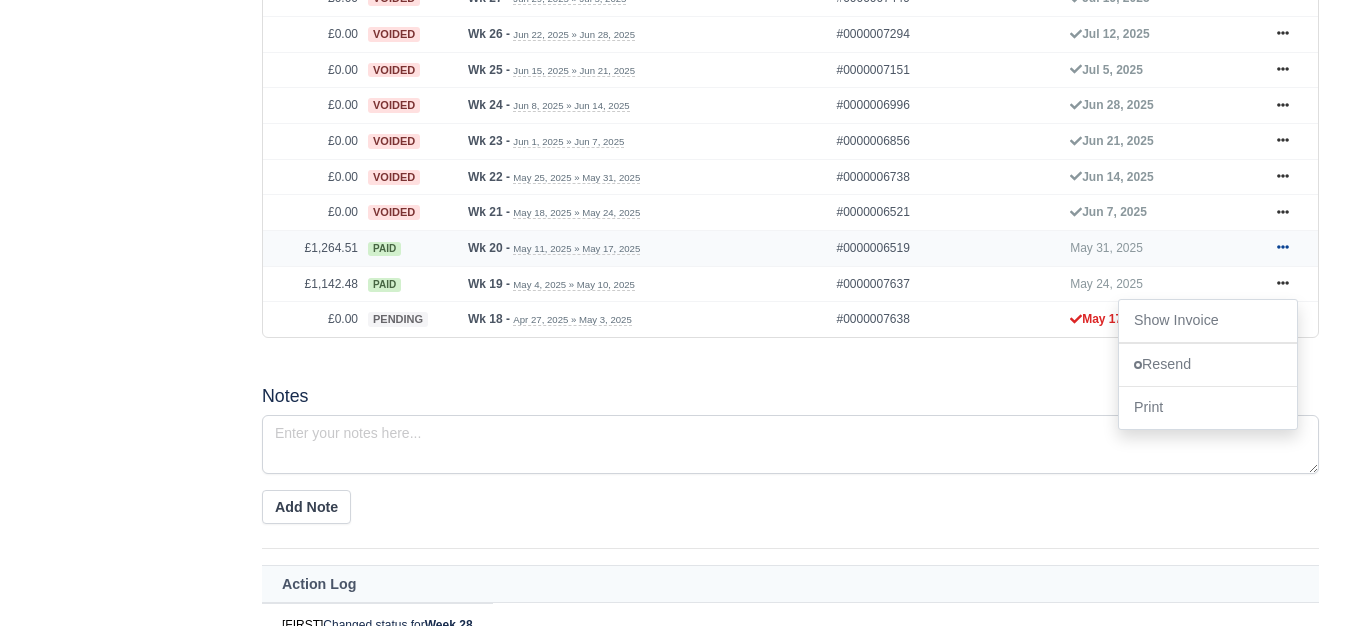 click 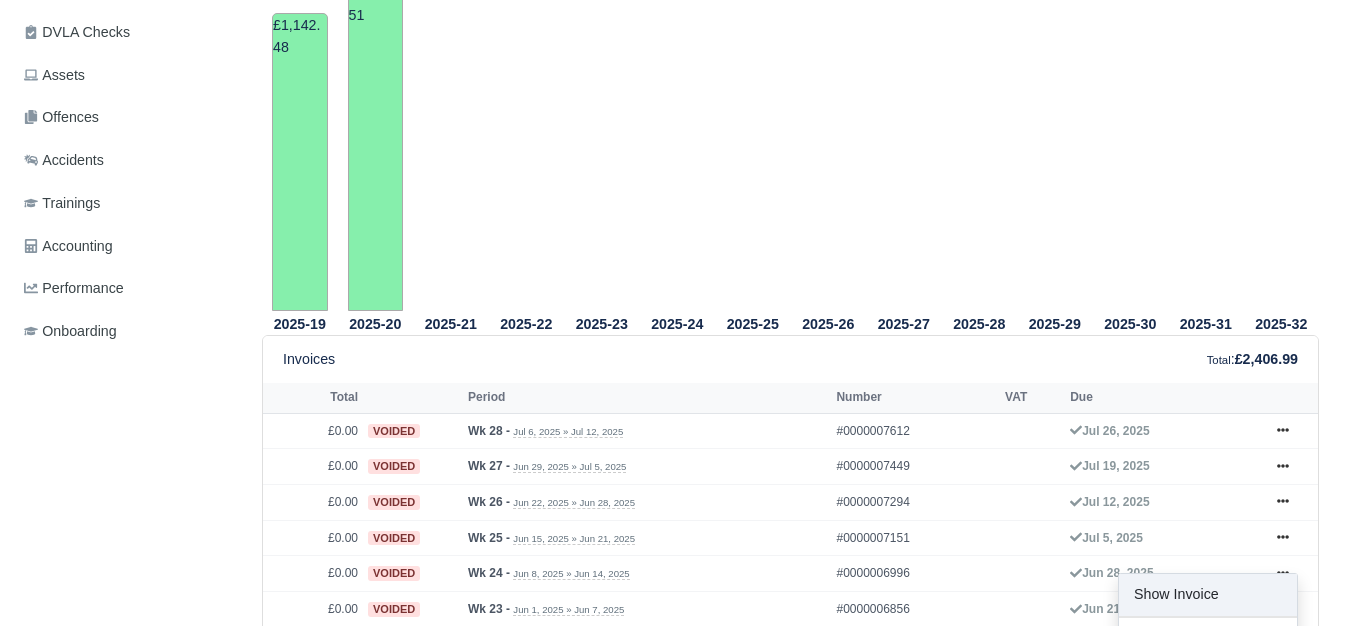 scroll, scrollTop: 184, scrollLeft: 0, axis: vertical 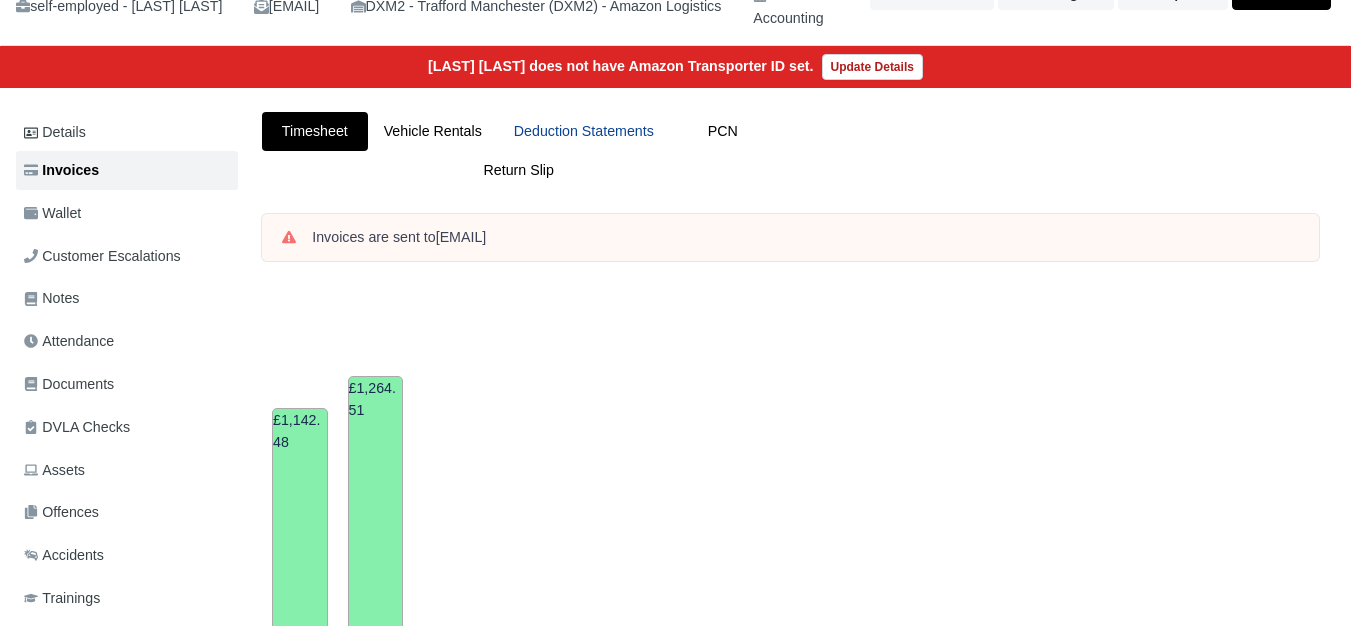 click on "Deduction
Statements" at bounding box center (584, 131) 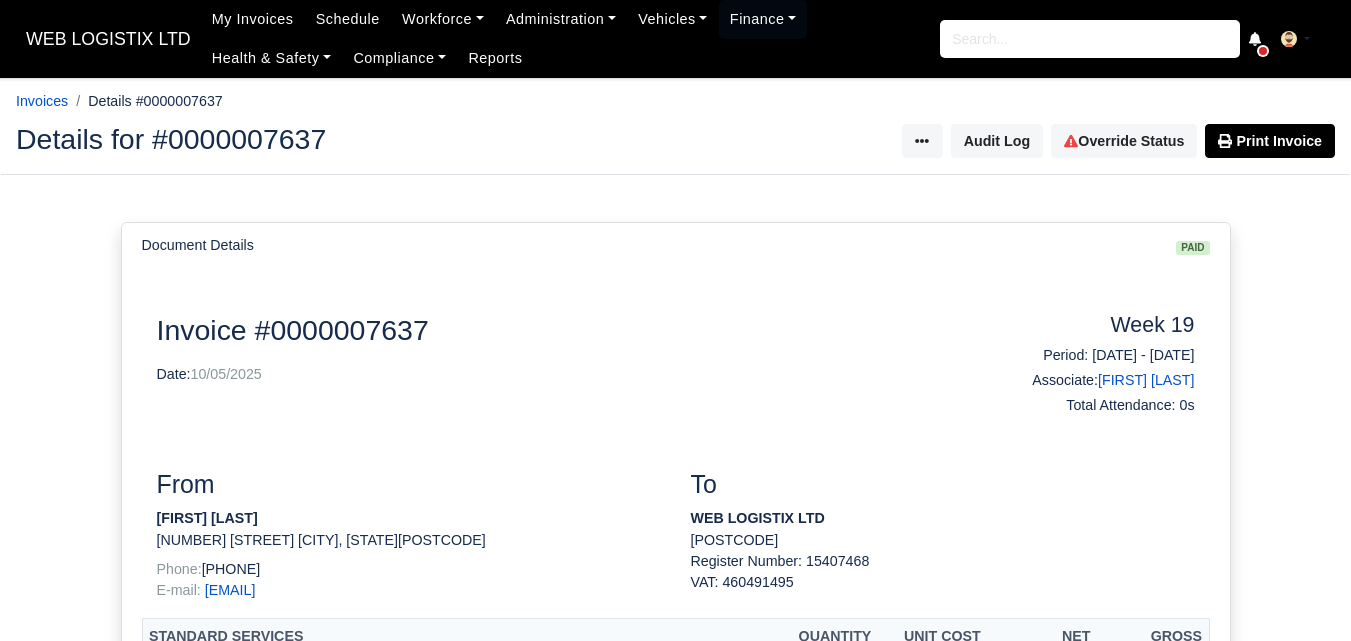 scroll, scrollTop: 0, scrollLeft: 0, axis: both 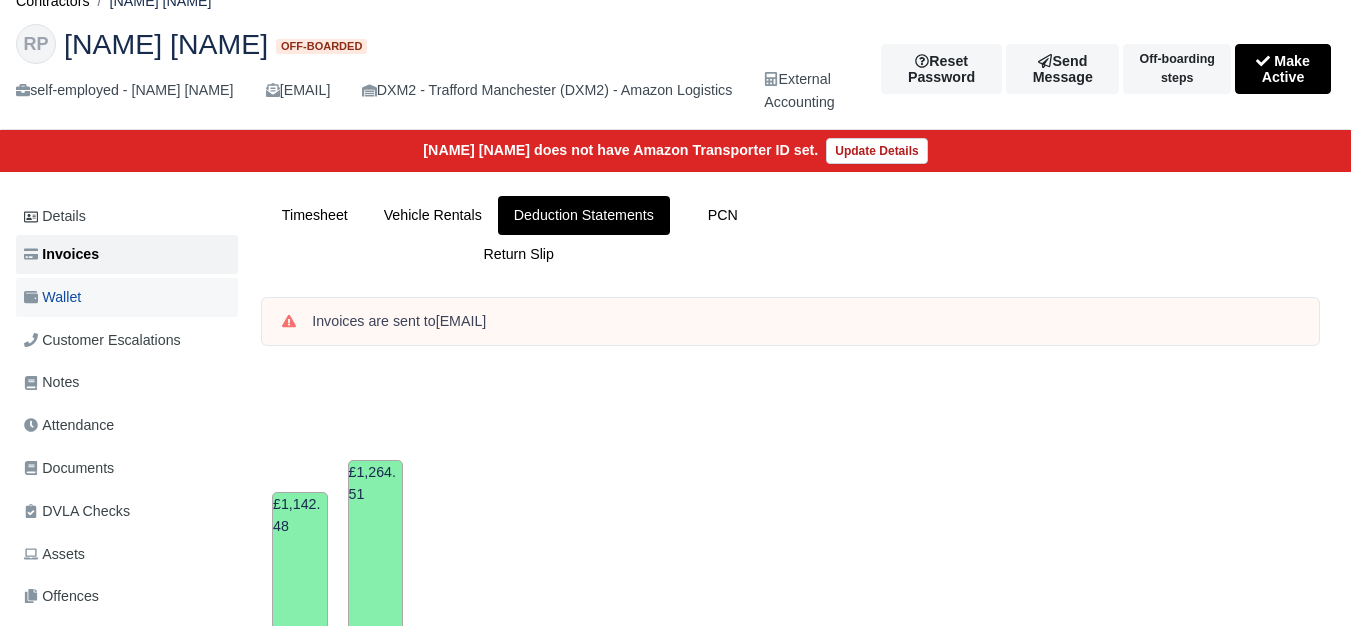 click on "Wallet" at bounding box center (127, 297) 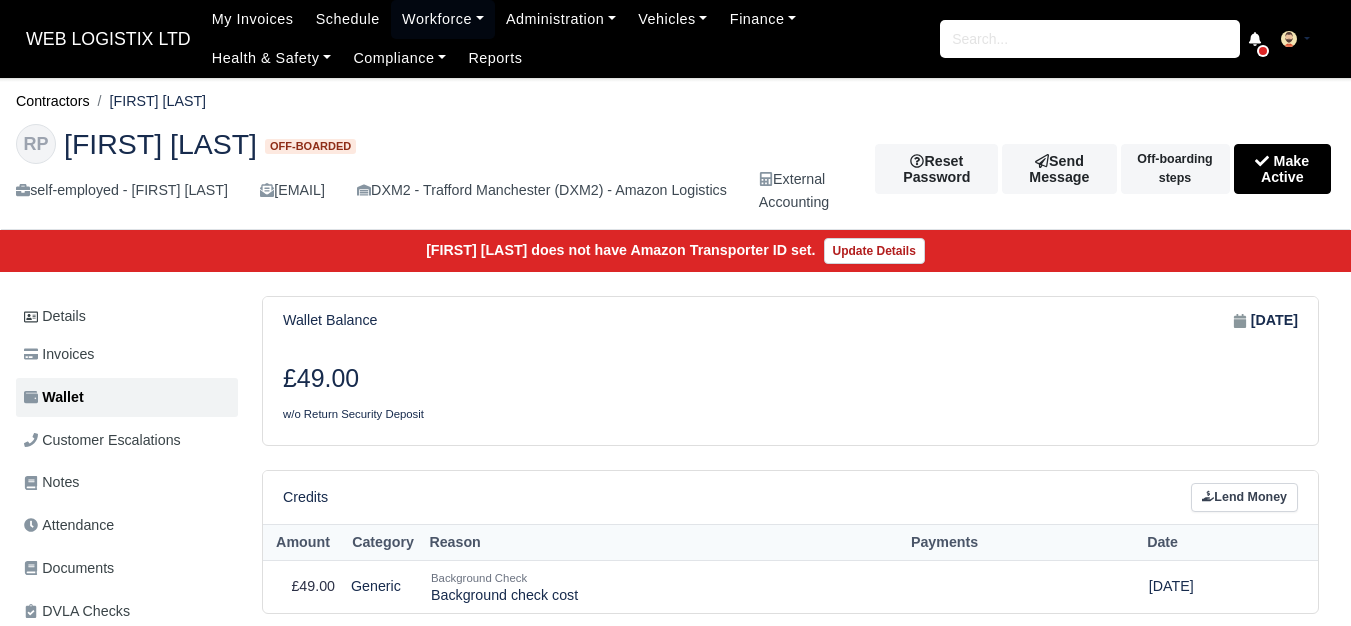 scroll, scrollTop: 0, scrollLeft: 0, axis: both 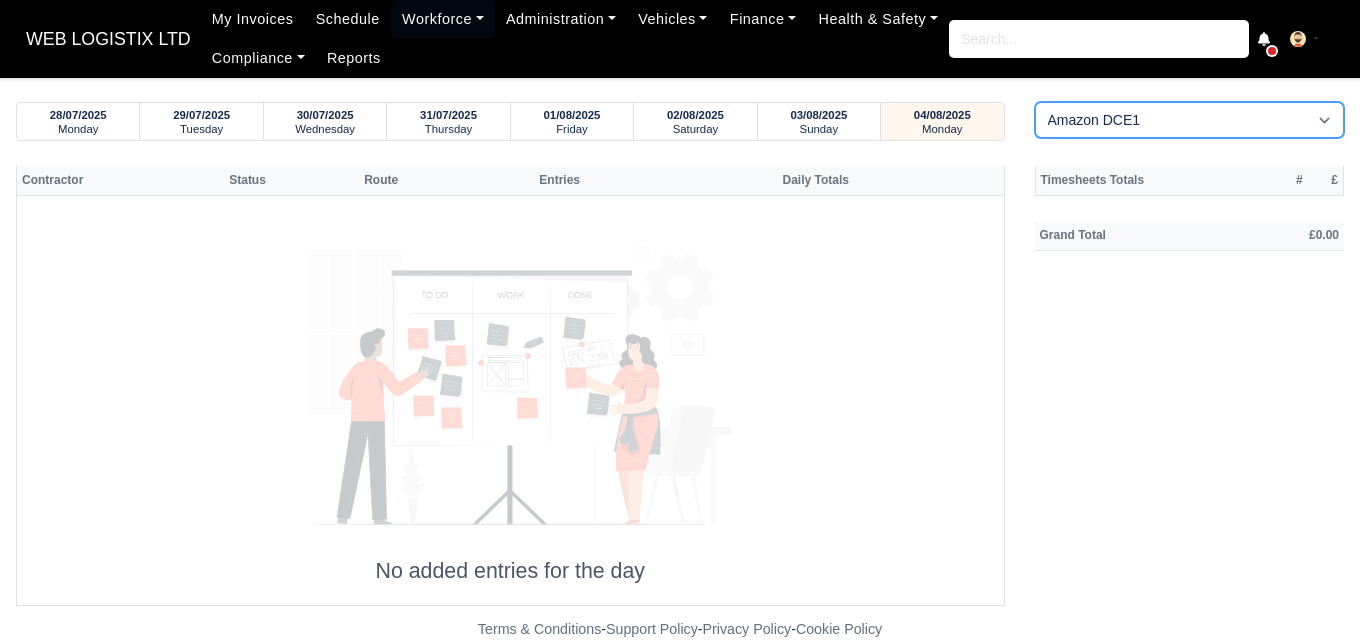 click on "Amazon DCE1
DWN2 - Knowsley (DWN2) - Amazon Logistics (L34 7XL)
DXM2 - Trafford Manchester (DXM2) - Amazon Logistics" at bounding box center [1190, 120] 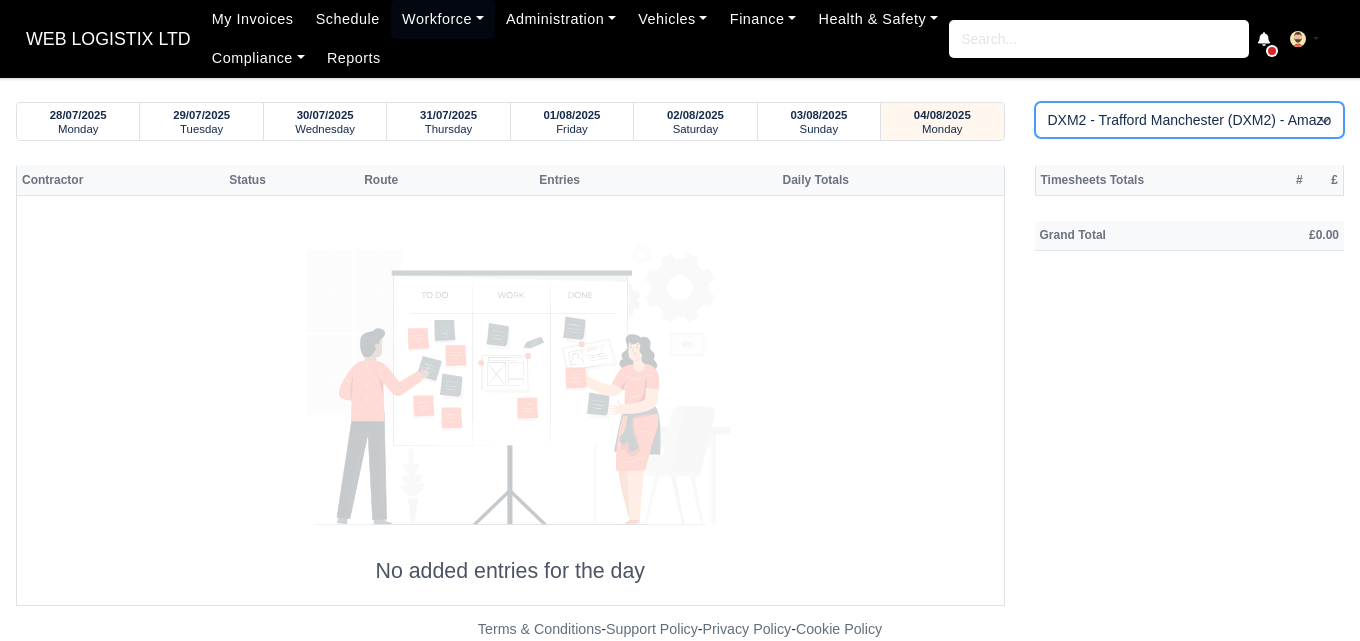click on "Amazon DCE1
DWN2 - Knowsley (DWN2) - Amazon Logistics (L34 7XL)
DXM2 - Trafford Manchester (DXM2) - Amazon Logistics" at bounding box center (1190, 120) 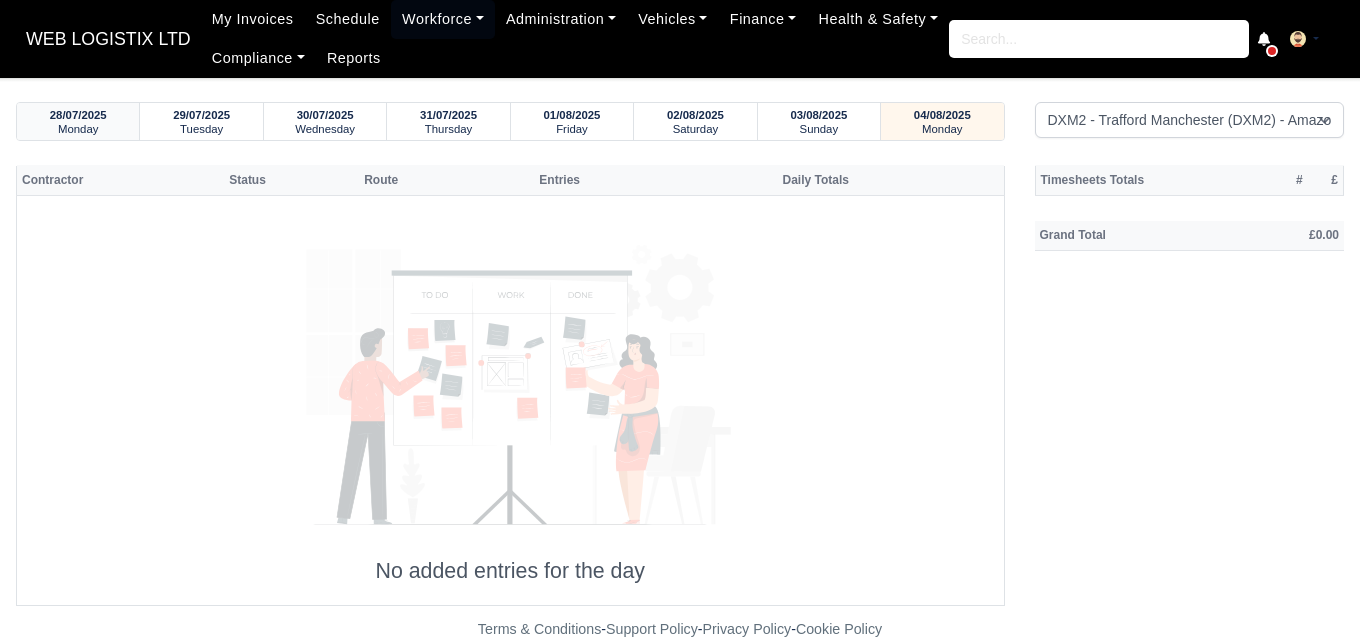 click on "28/07/2025" at bounding box center (78, 115) 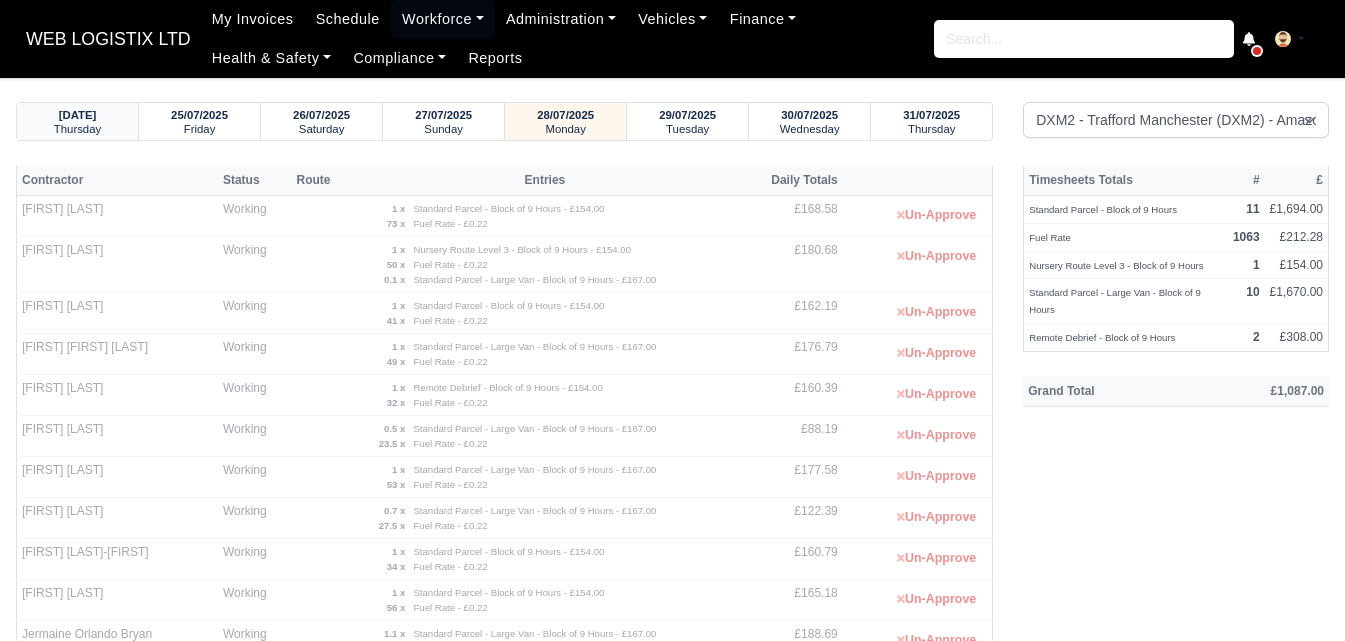 click on "24/07/2025" at bounding box center [78, 115] 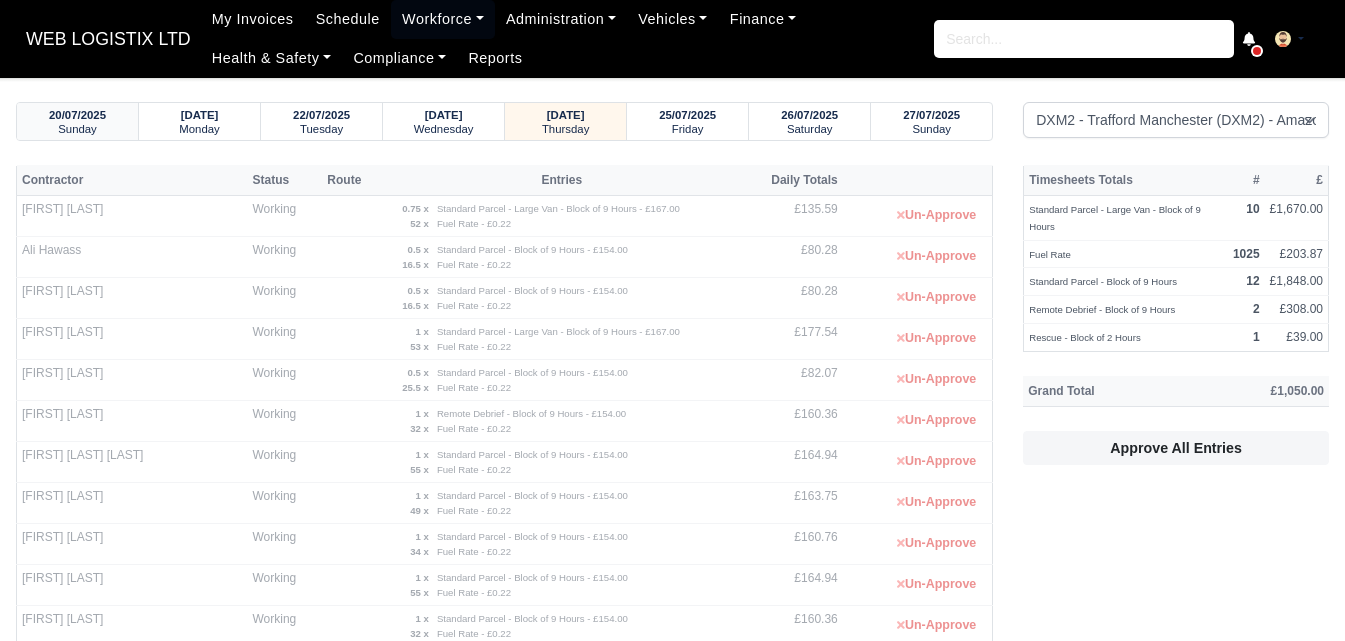 click on "20/07/2025" at bounding box center [77, 115] 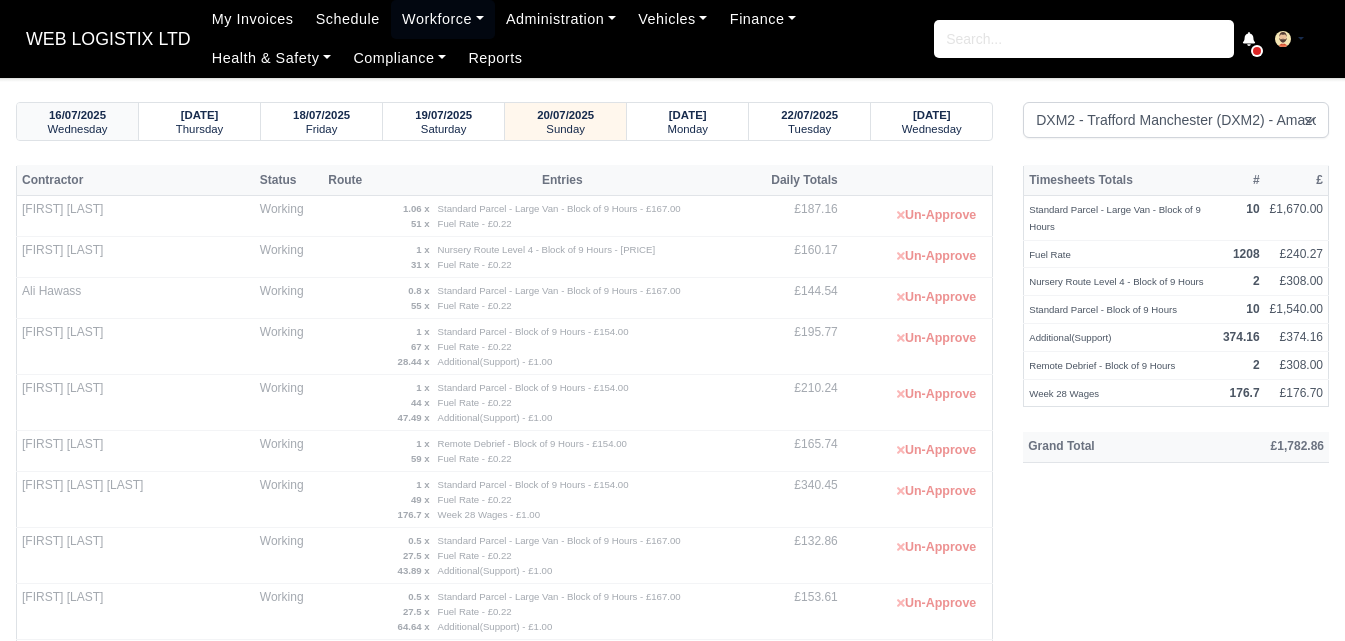click on "16/07/2025" at bounding box center (77, 115) 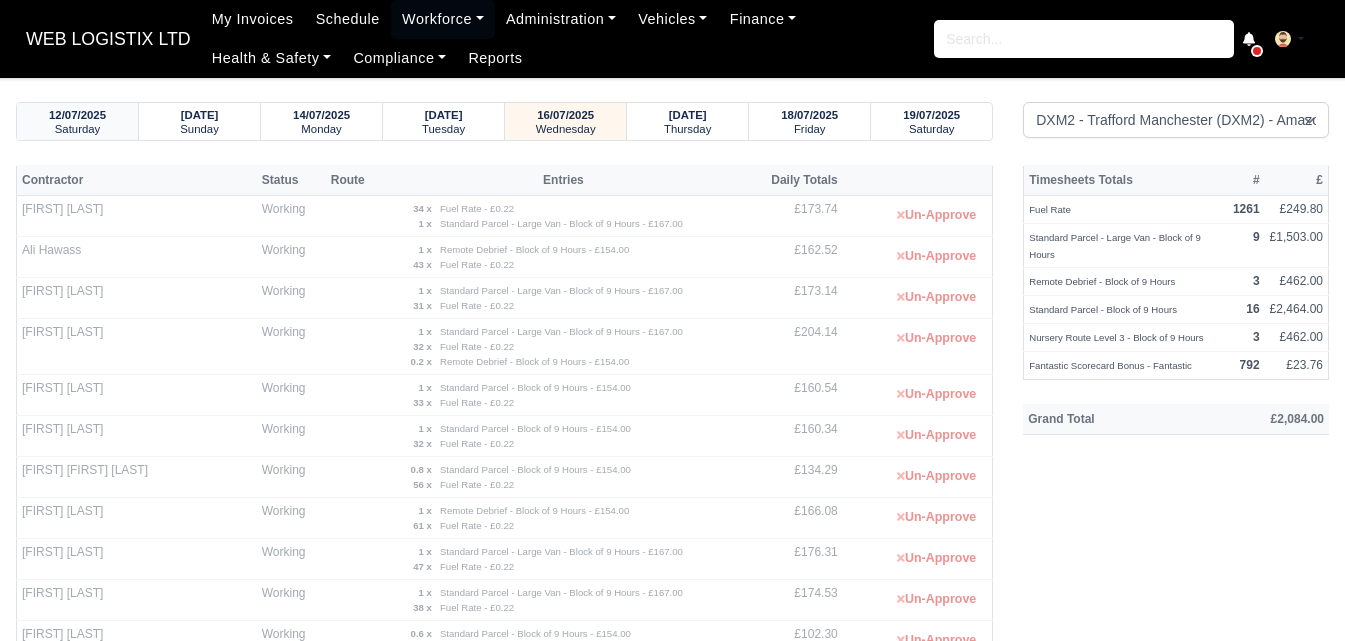click on "12/07/2025" at bounding box center [77, 115] 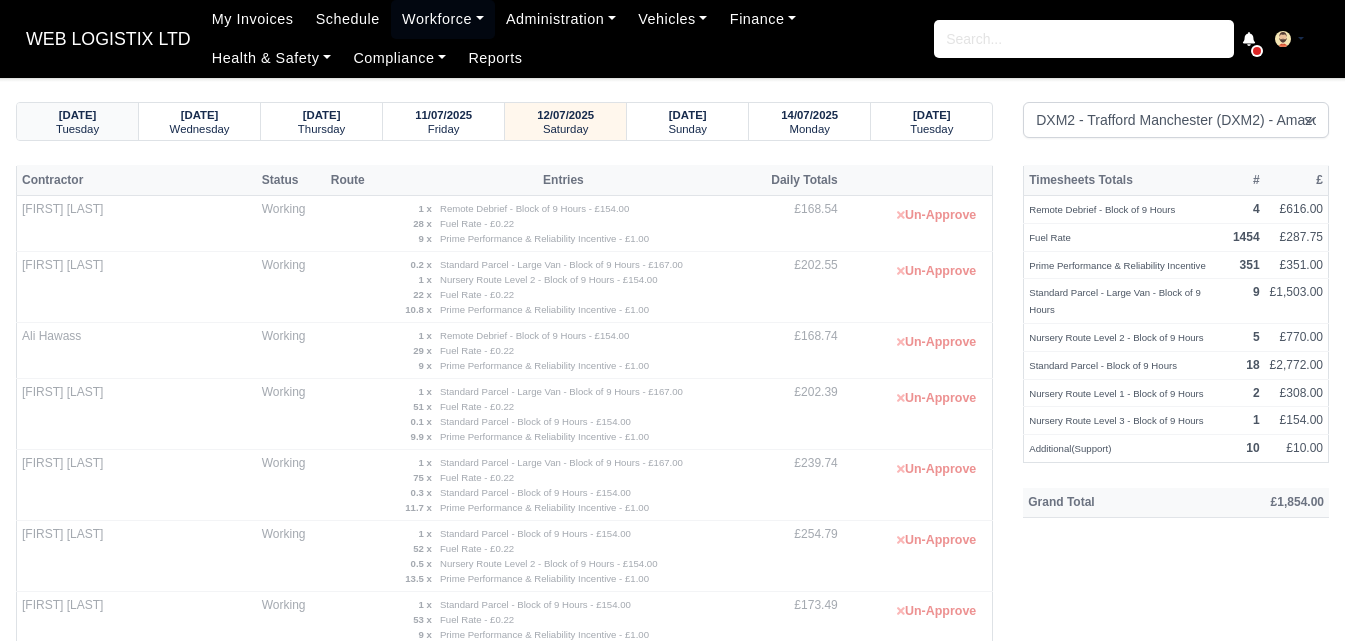 click on "08/07/2025" at bounding box center [78, 115] 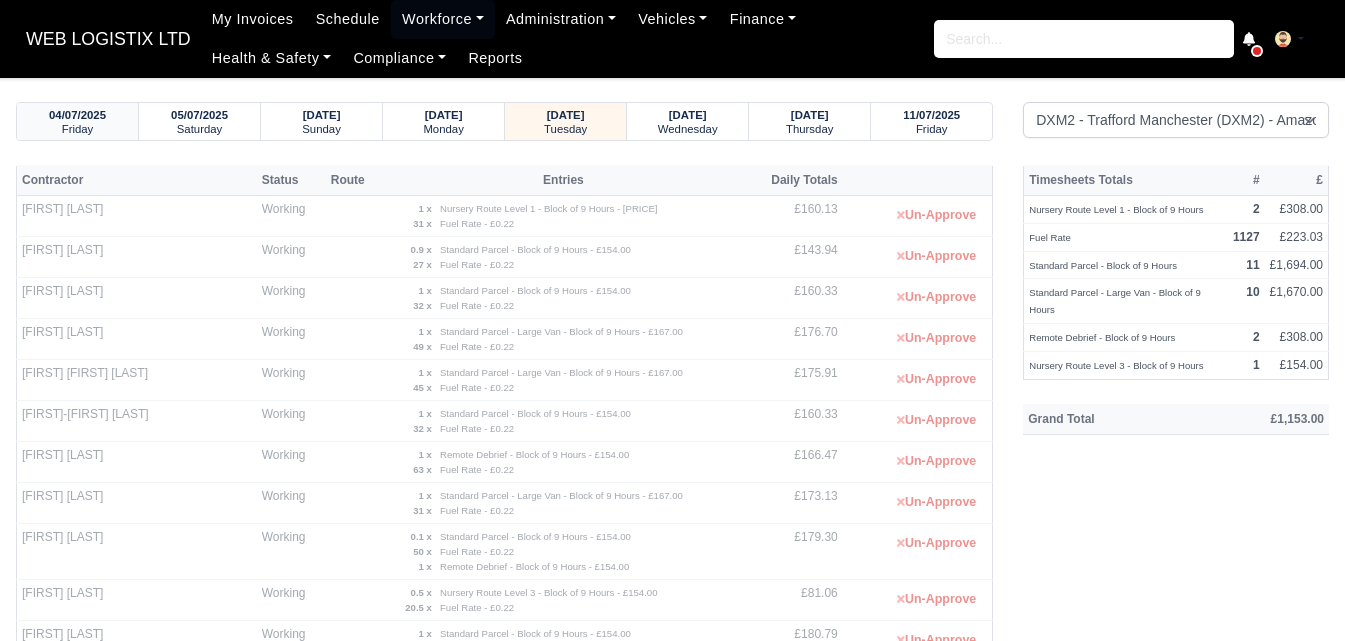 click on "04/07/2025" at bounding box center (77, 115) 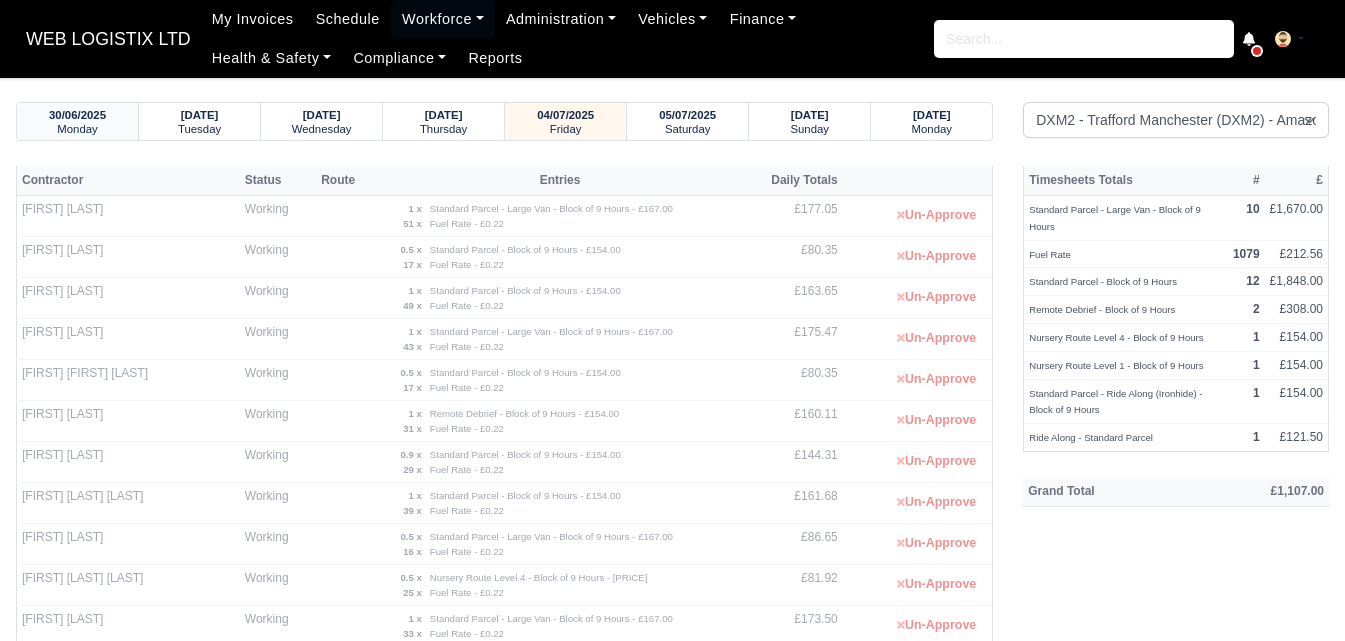 click on "30/06/2025" at bounding box center [77, 115] 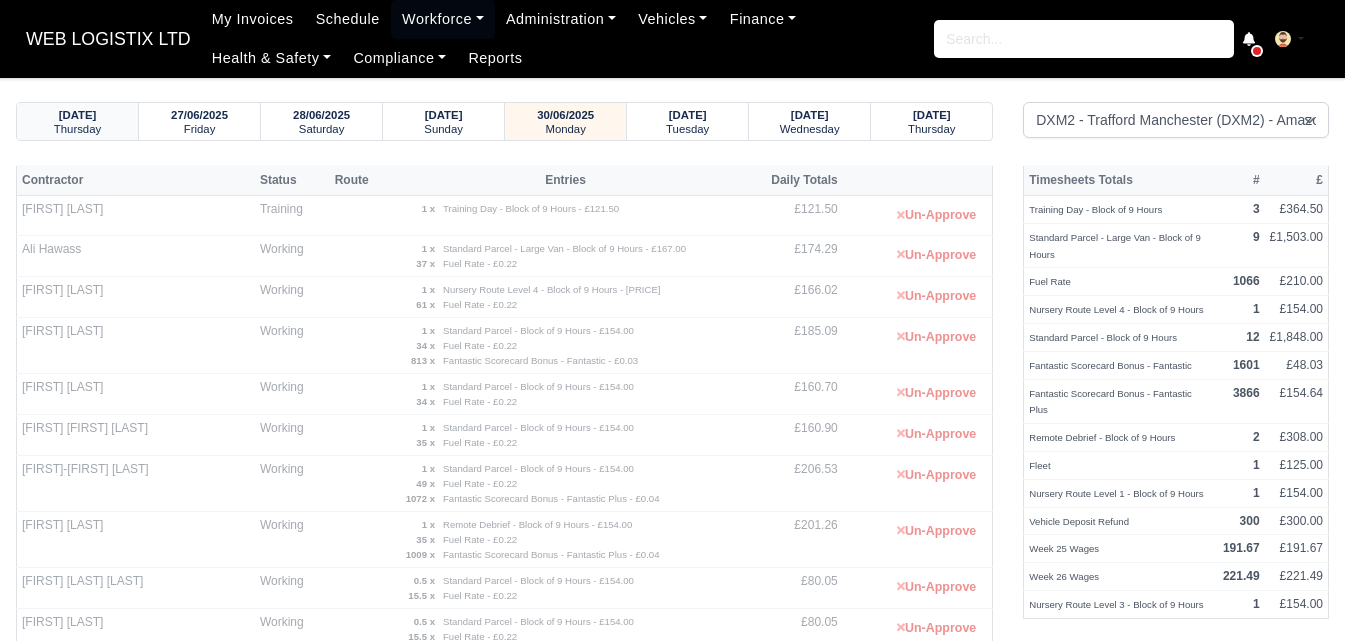 click on "26/06/2025" at bounding box center (78, 115) 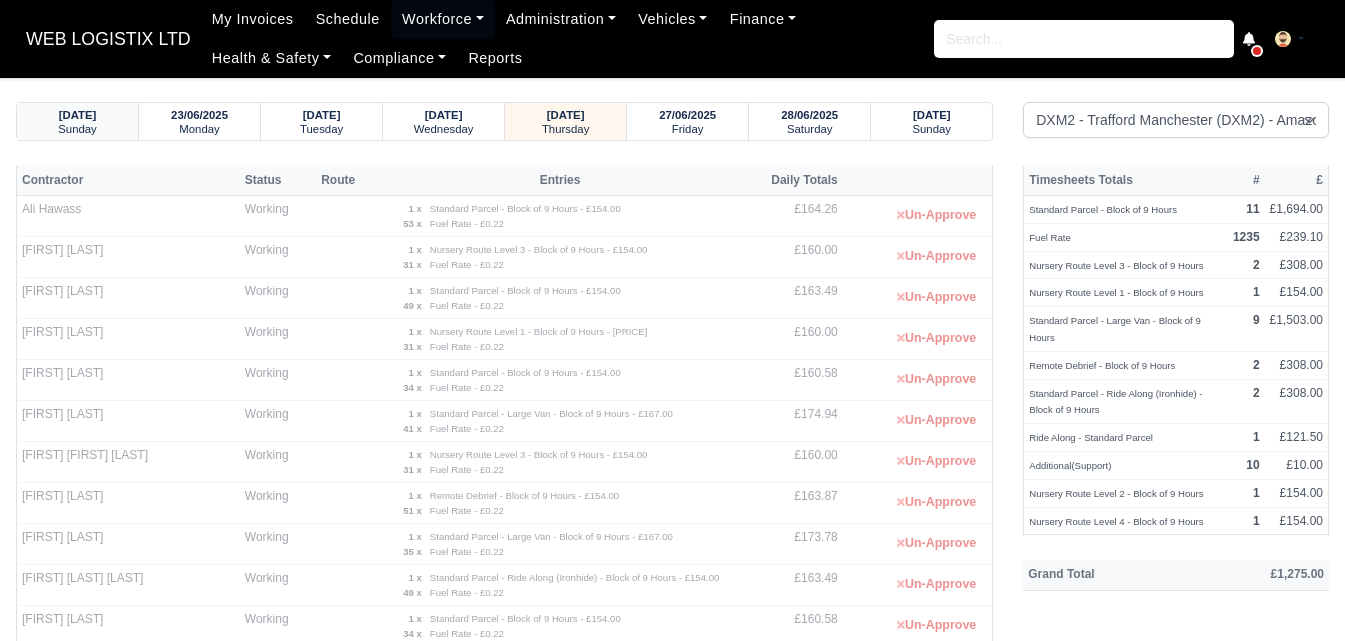 click on "22/06/2025" at bounding box center [78, 115] 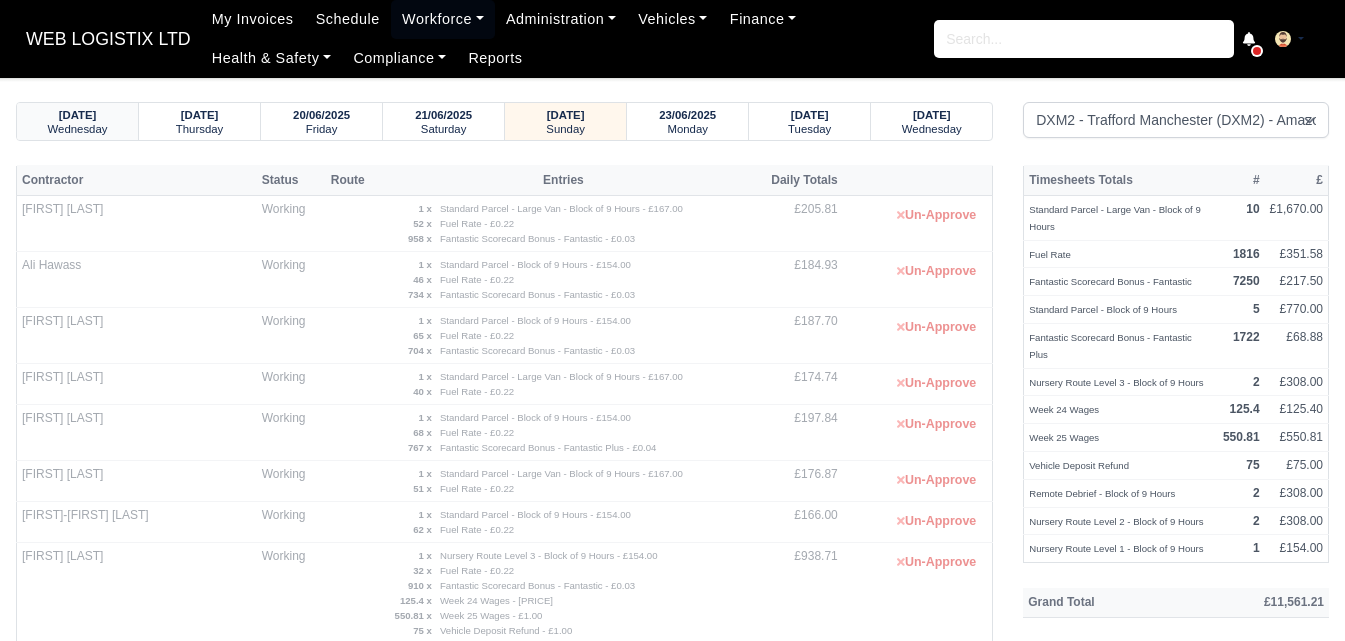 click on "18/06/2025" at bounding box center [78, 115] 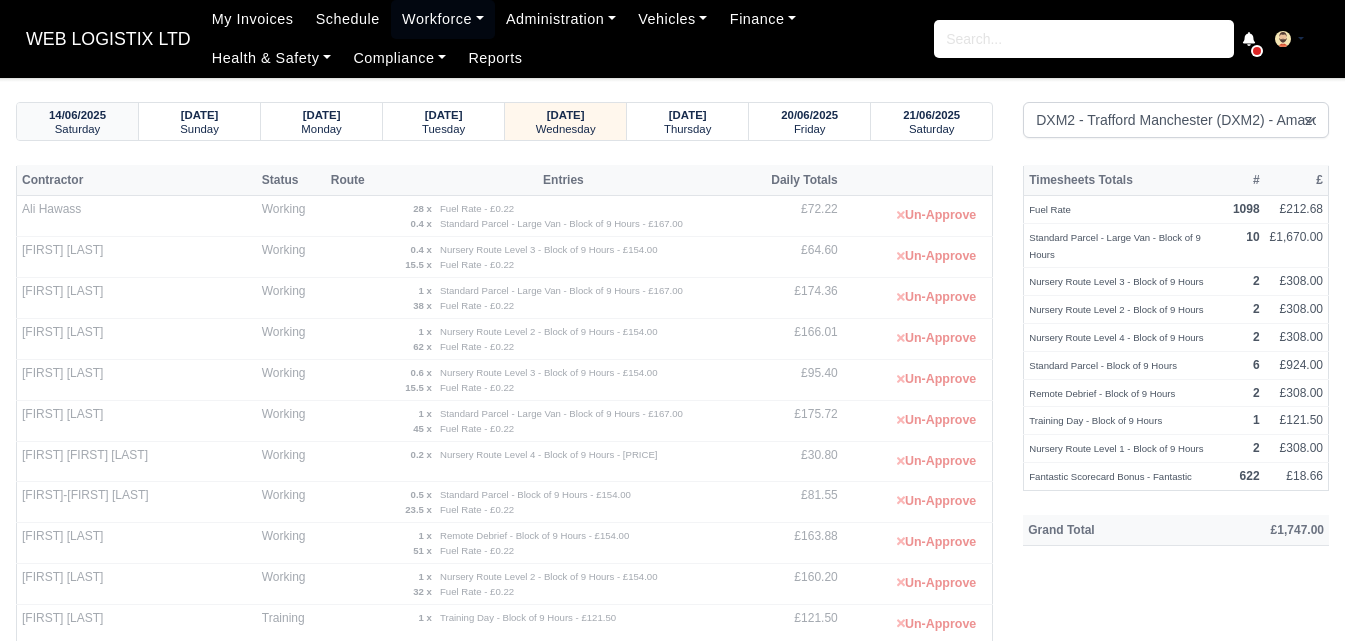 click on "14/06/2025" at bounding box center [77, 115] 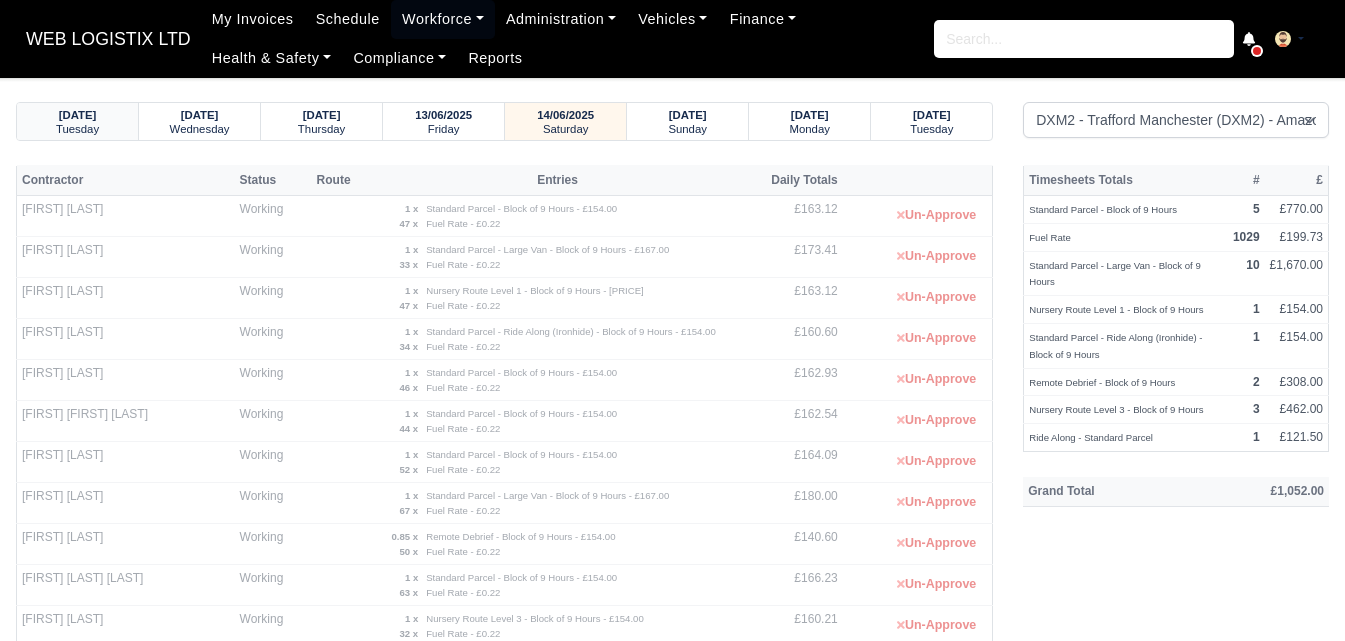 click on "10/06/2025" at bounding box center [78, 115] 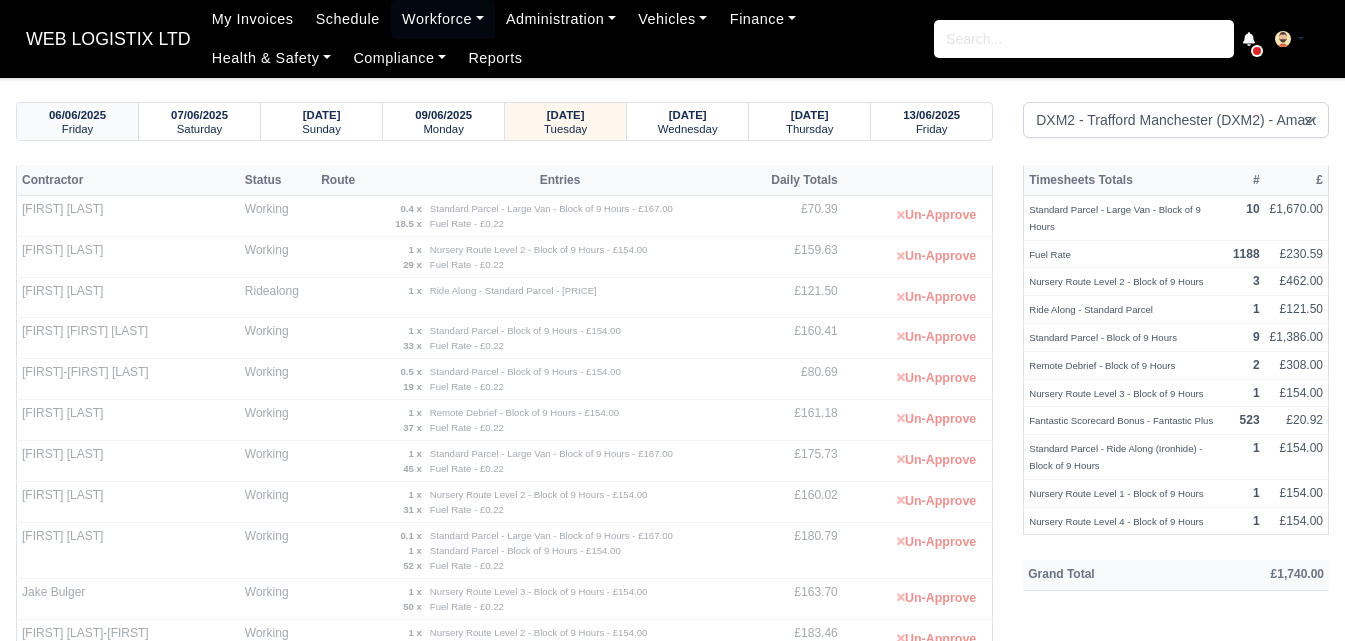 click on "06/06/2025" at bounding box center (77, 115) 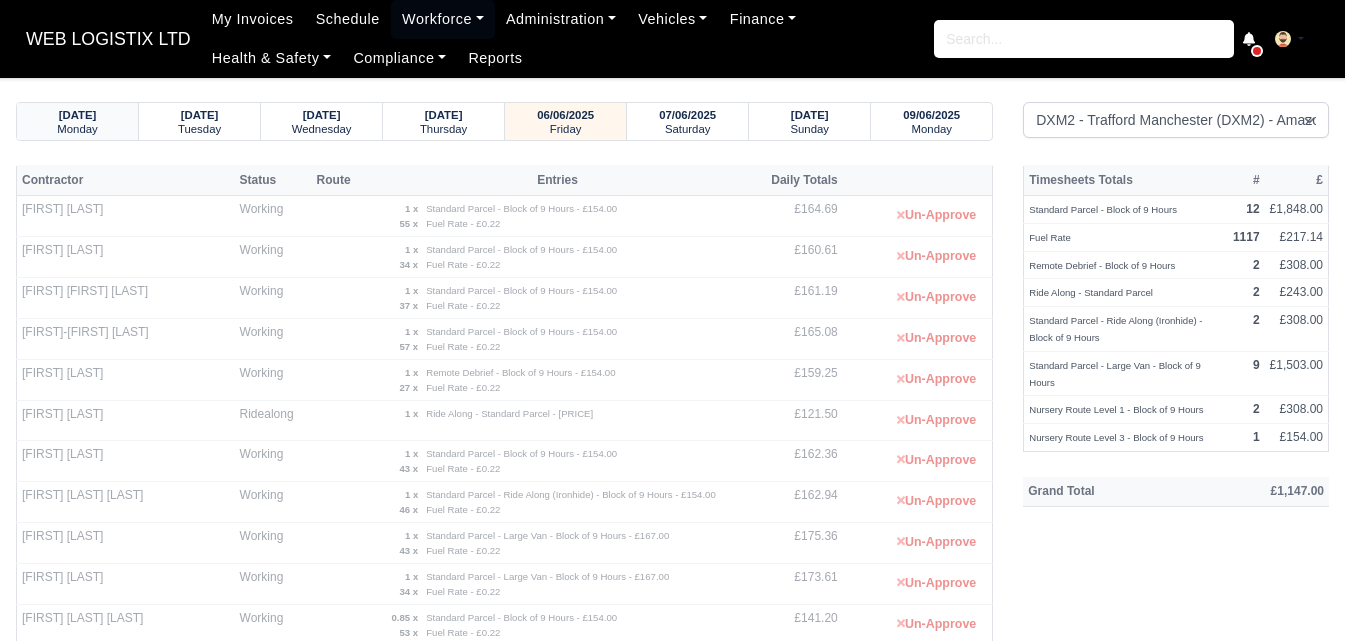 click on "02/06/2025" at bounding box center (78, 115) 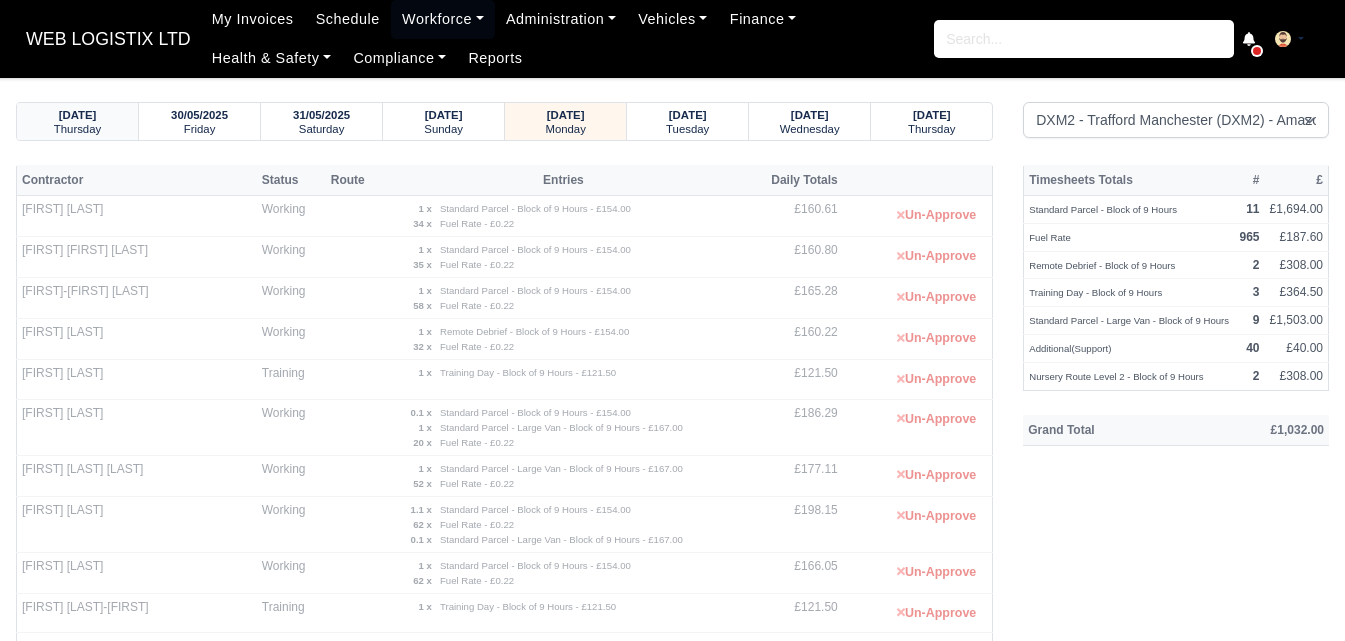 click on "29/05/2025" at bounding box center [78, 115] 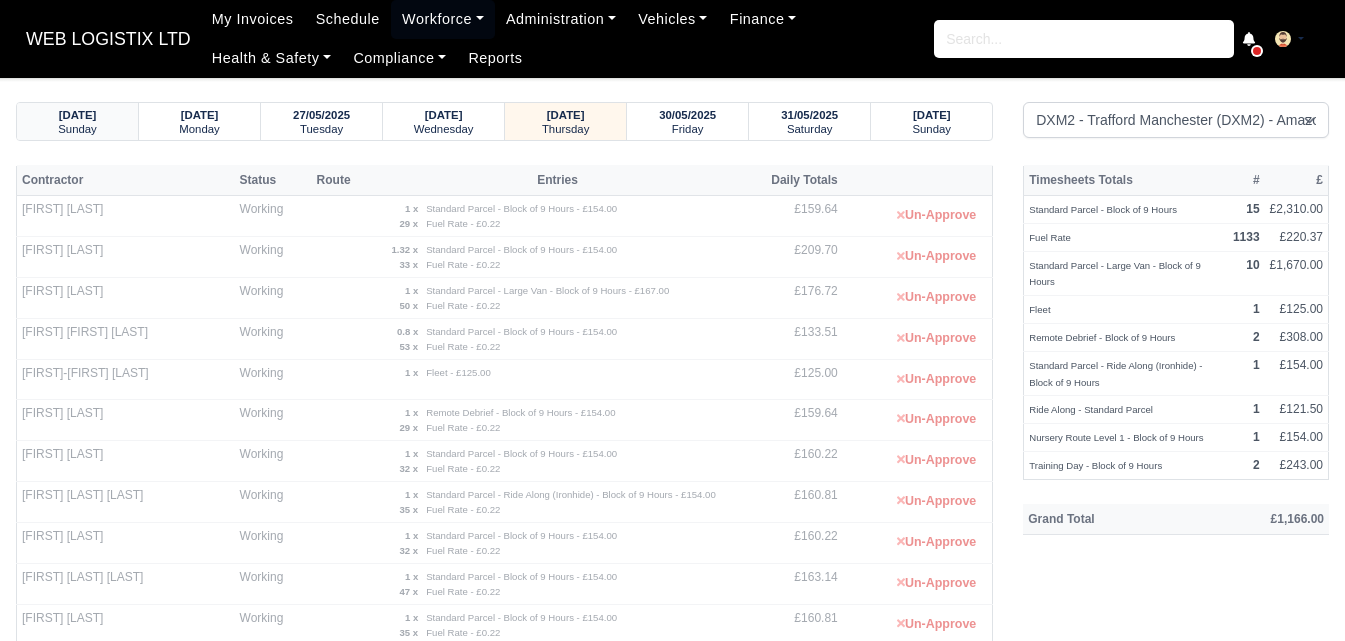 click on "25/05/2025" at bounding box center (78, 115) 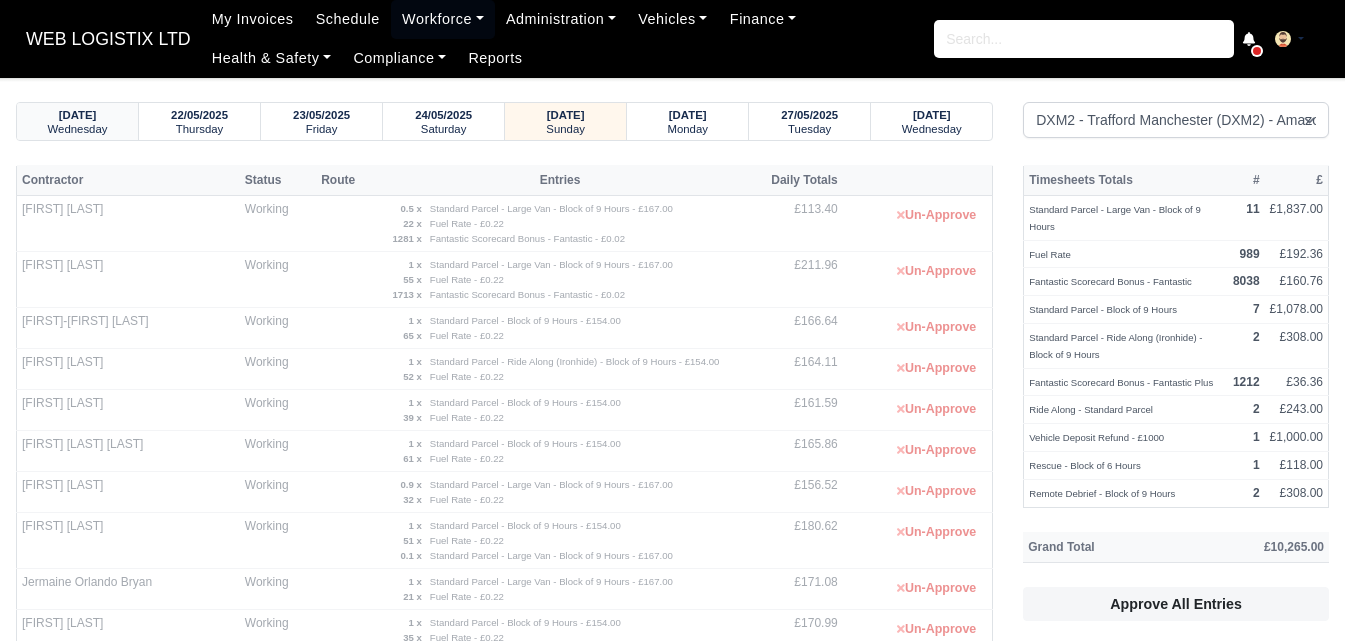 click on "21/05/2025" at bounding box center (78, 115) 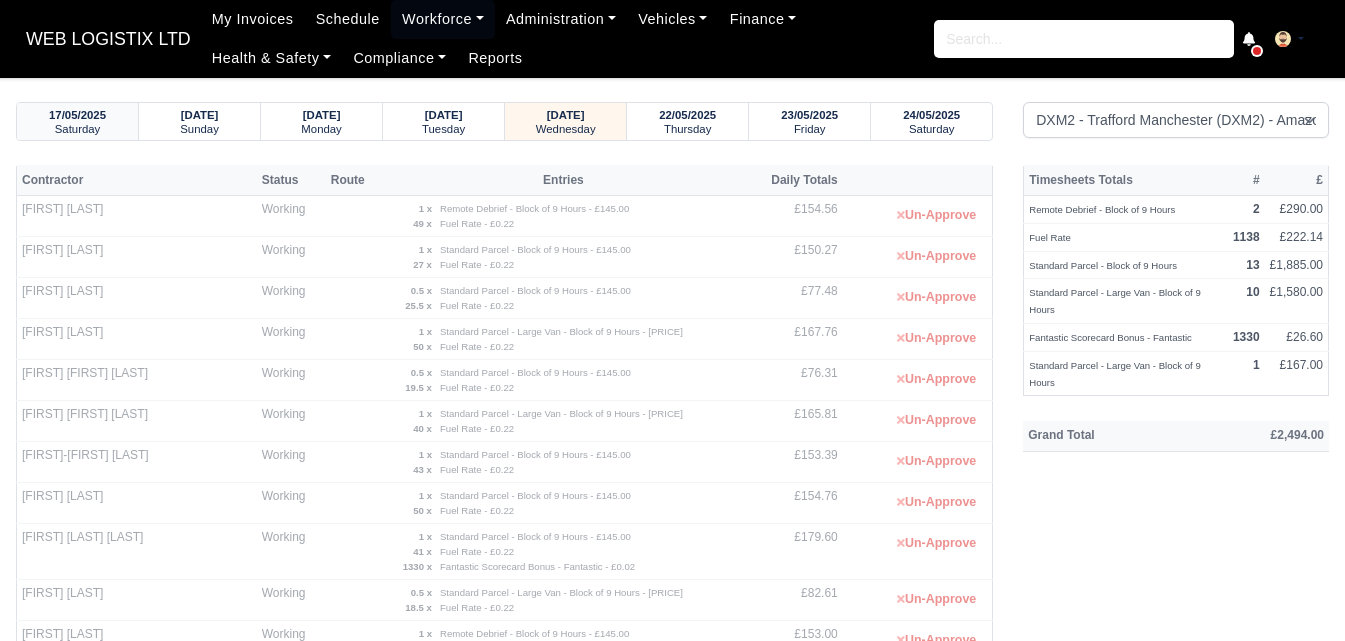 click on "17/05/2025" at bounding box center (77, 115) 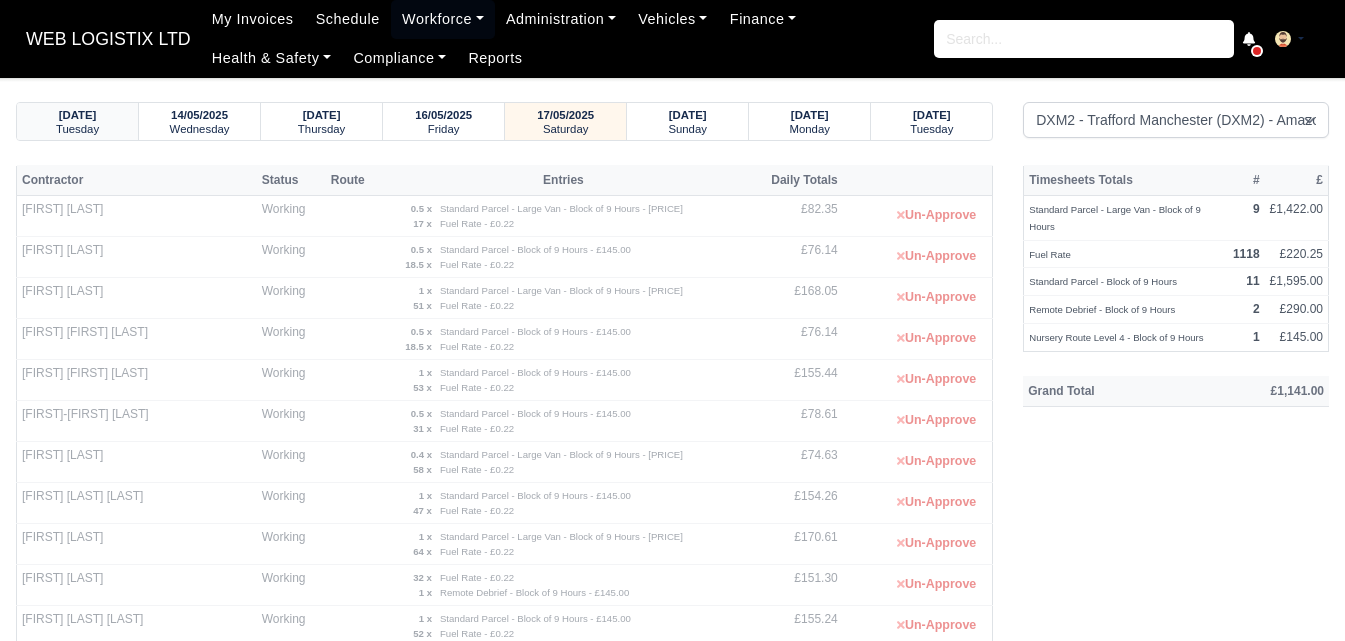 click on "13/05/2025" at bounding box center [78, 115] 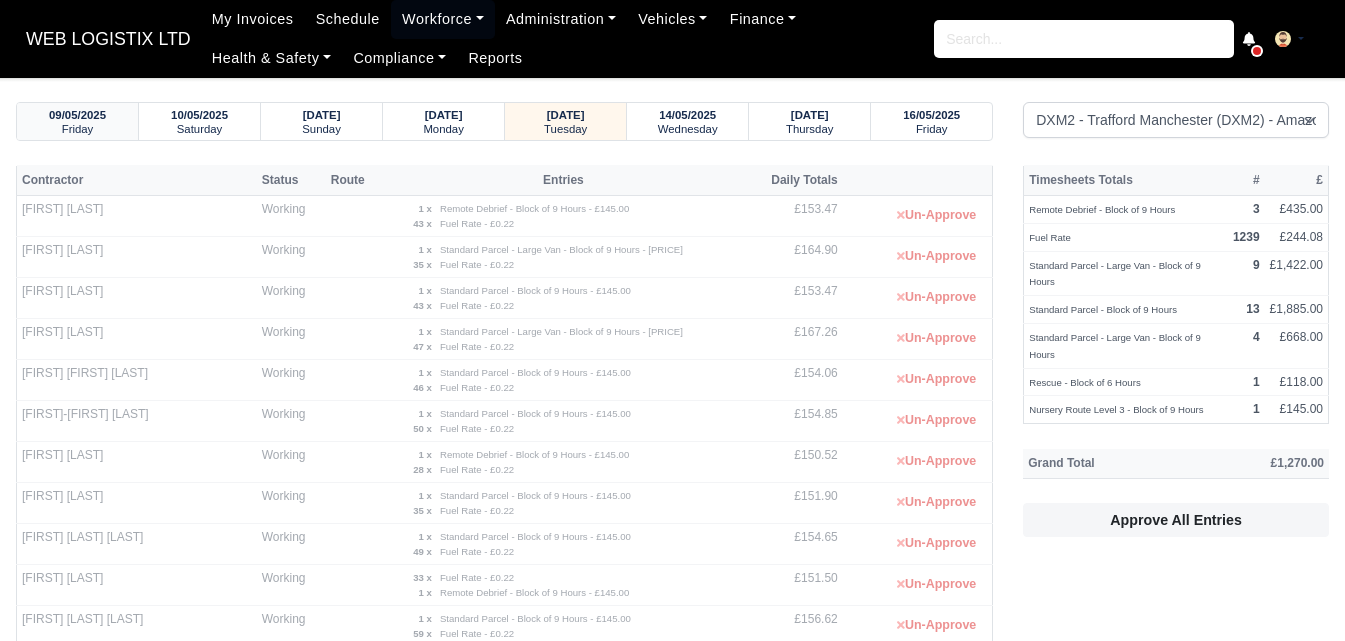 click on "09/05/2025" at bounding box center (77, 115) 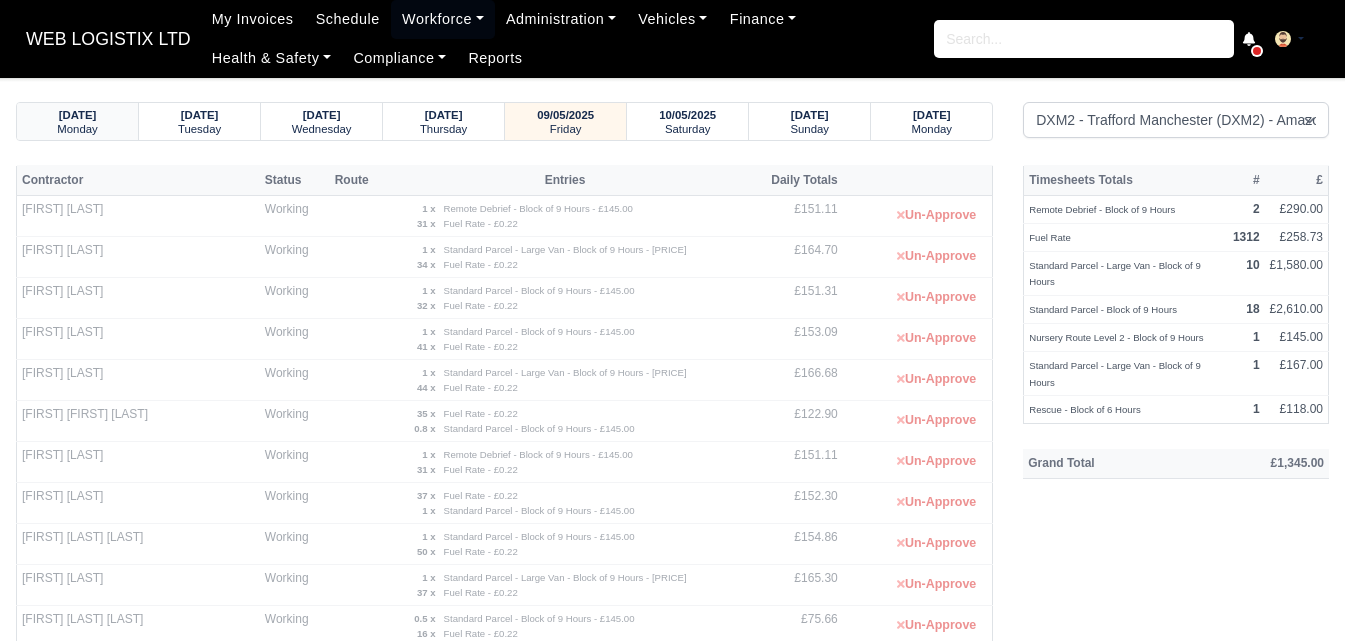click on "Monday" at bounding box center [77, 129] 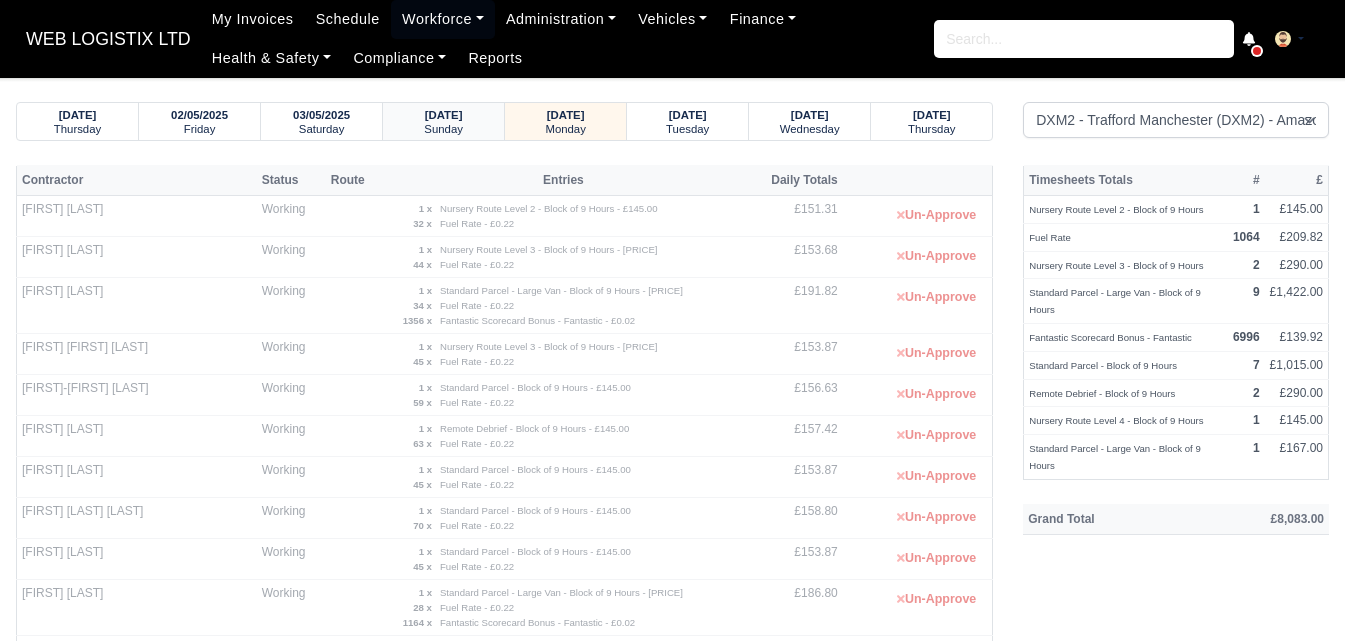 click on "04/05/2025" at bounding box center [444, 115] 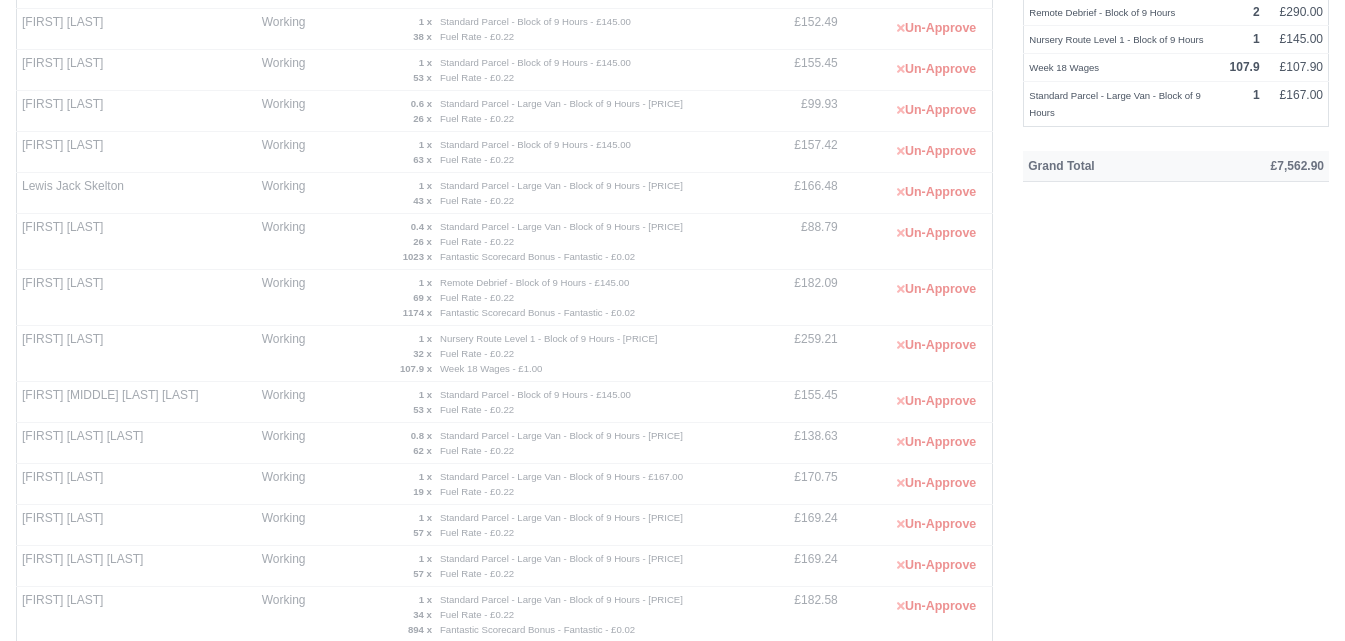 scroll, scrollTop: 387, scrollLeft: 0, axis: vertical 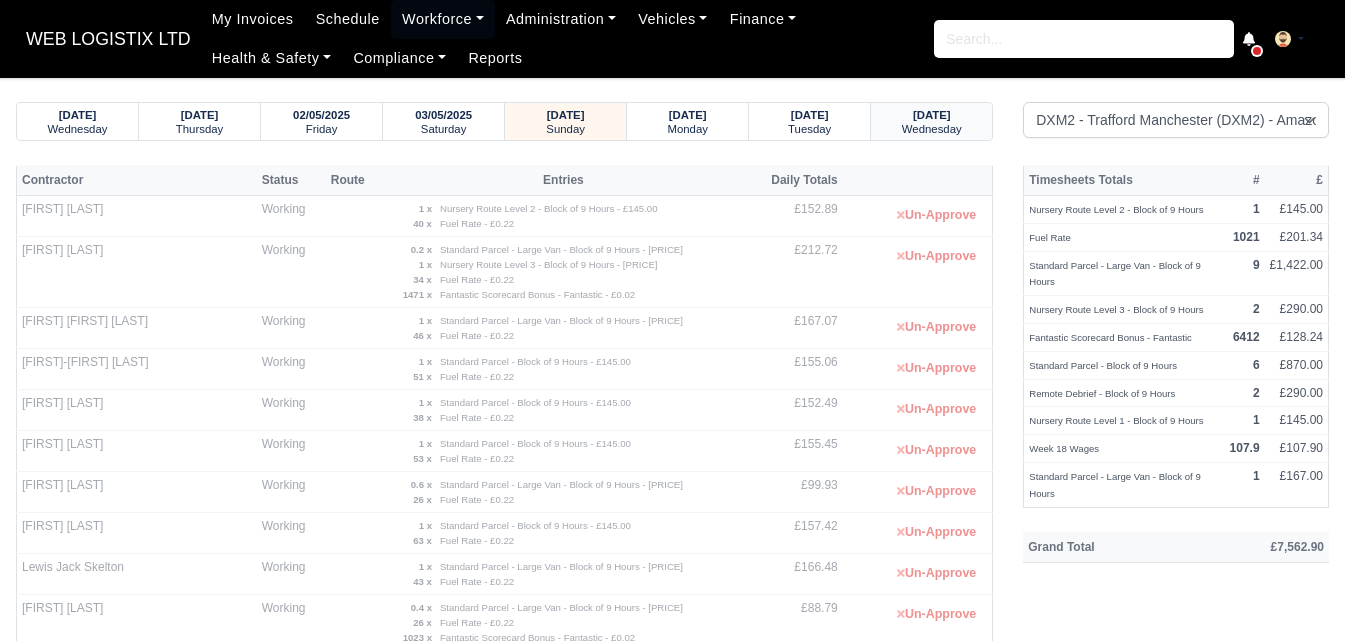 click on "Wednesday" at bounding box center (931, 128) 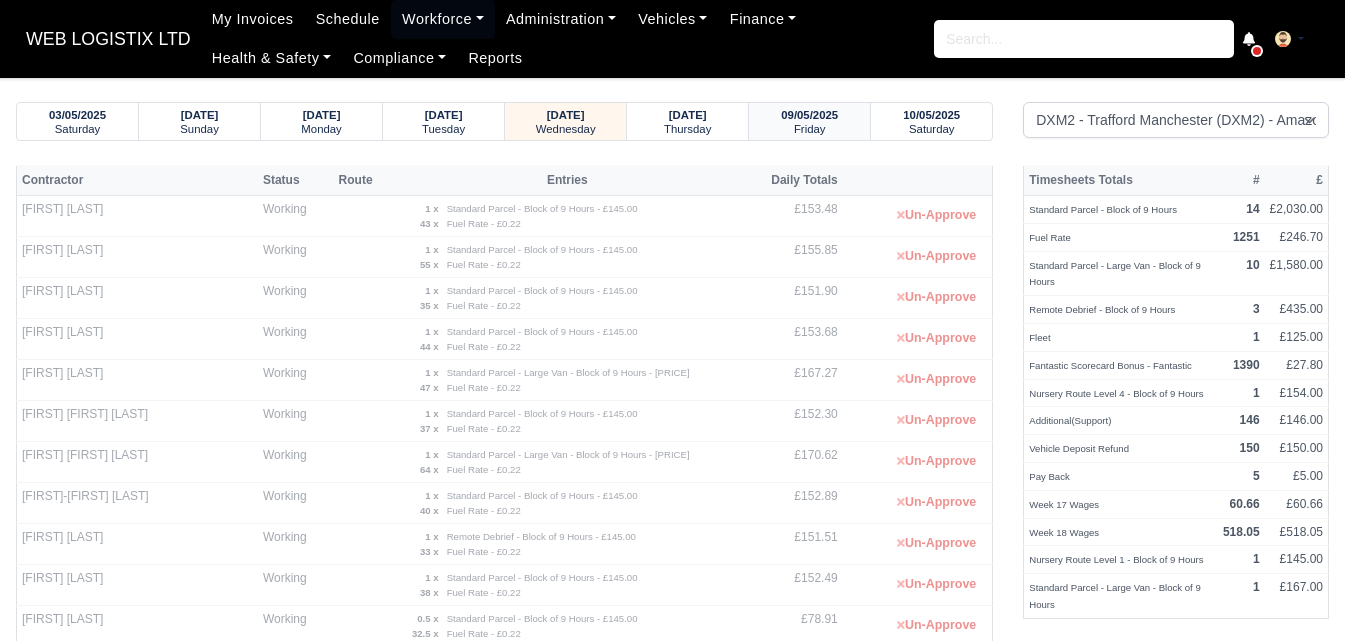 click on "Saturday" at bounding box center (931, 128) 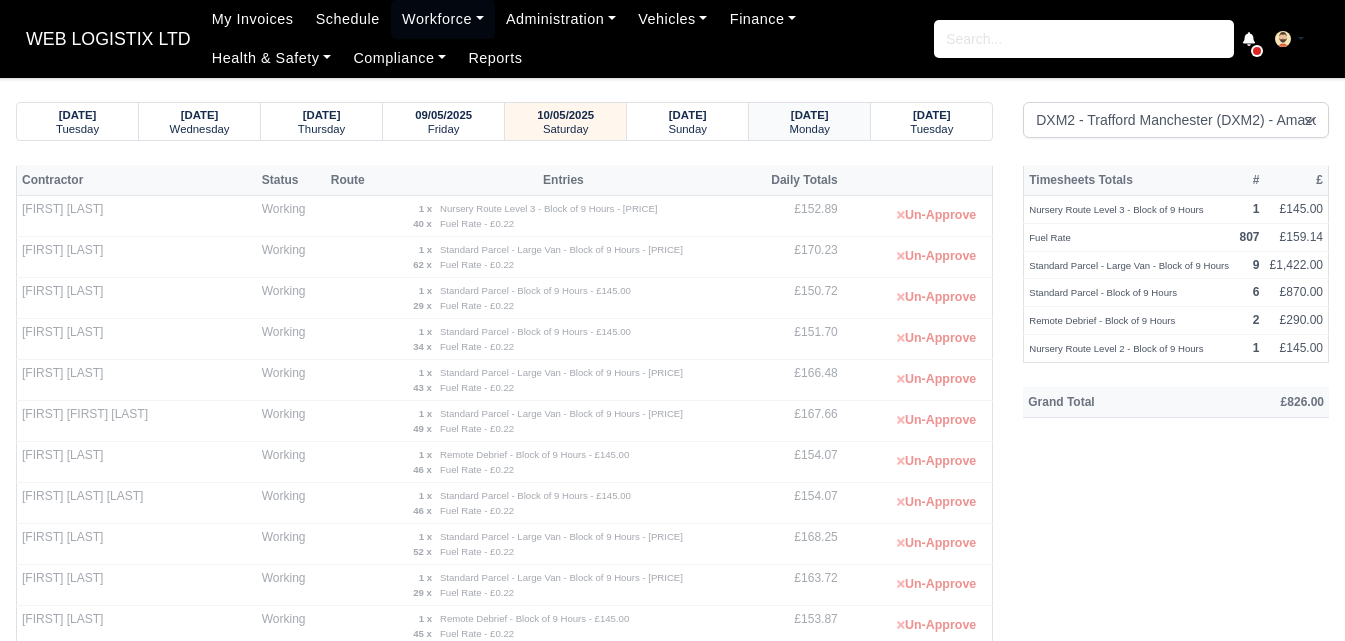 click on "Tuesday" at bounding box center (931, 128) 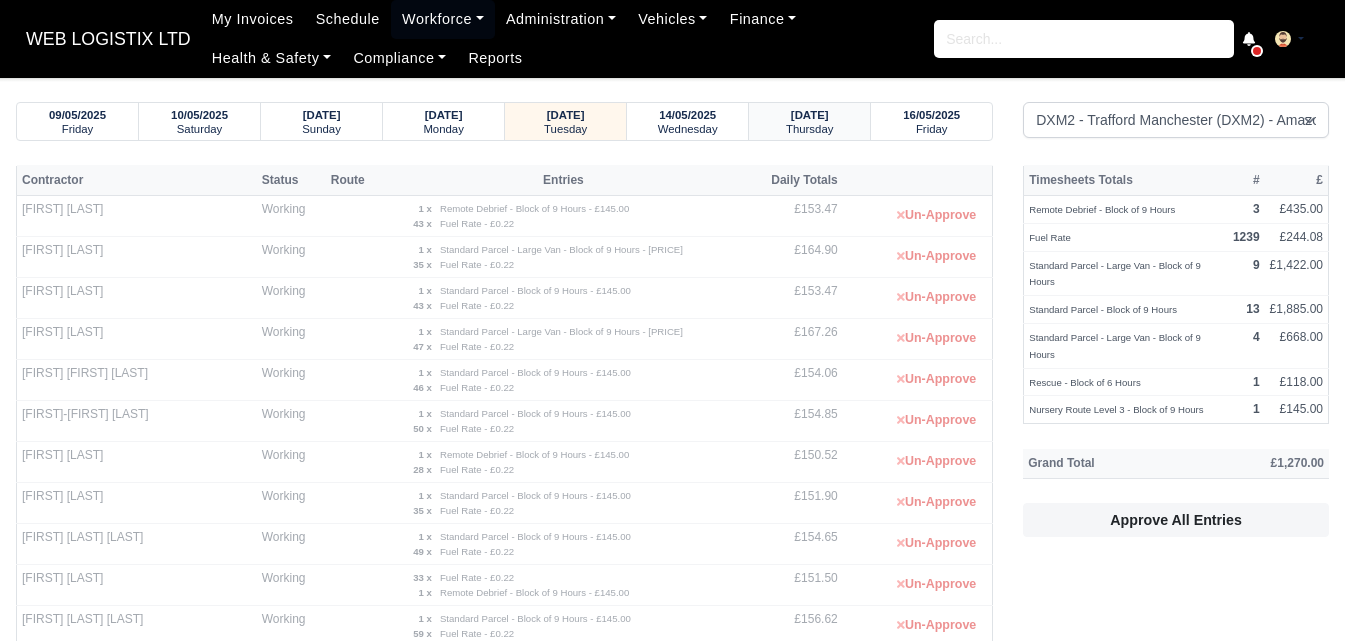 click on "Friday" at bounding box center (931, 128) 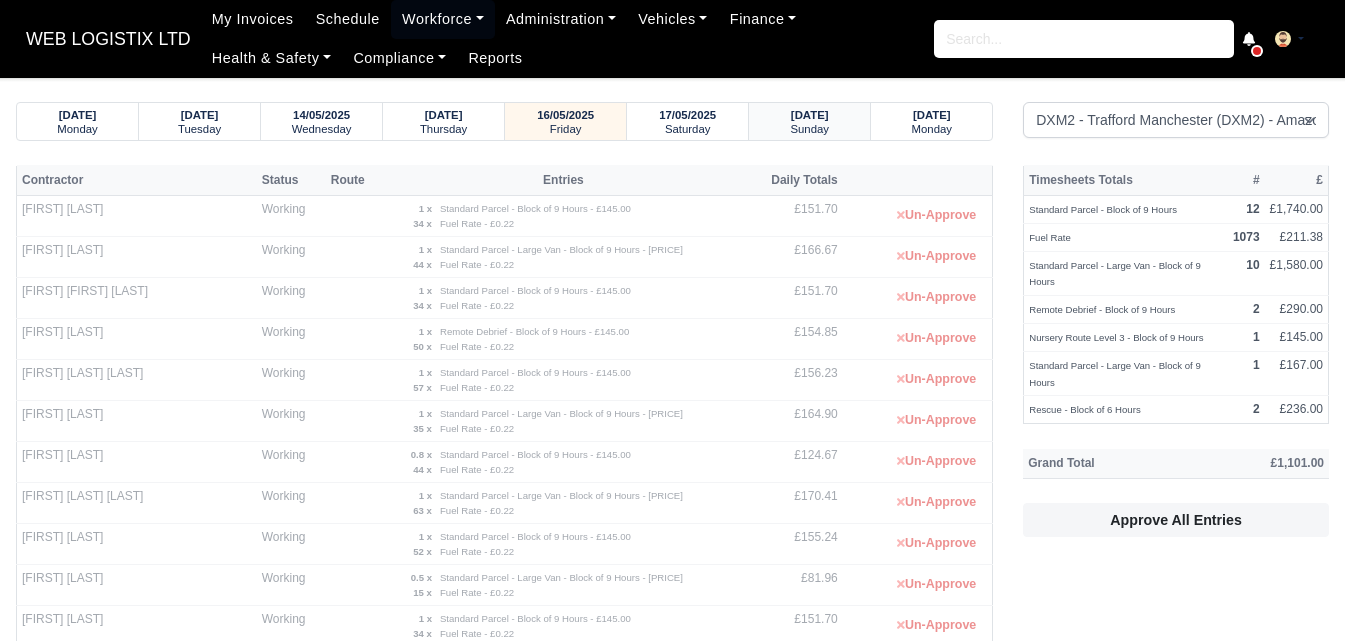 click on "Monday" at bounding box center [931, 128] 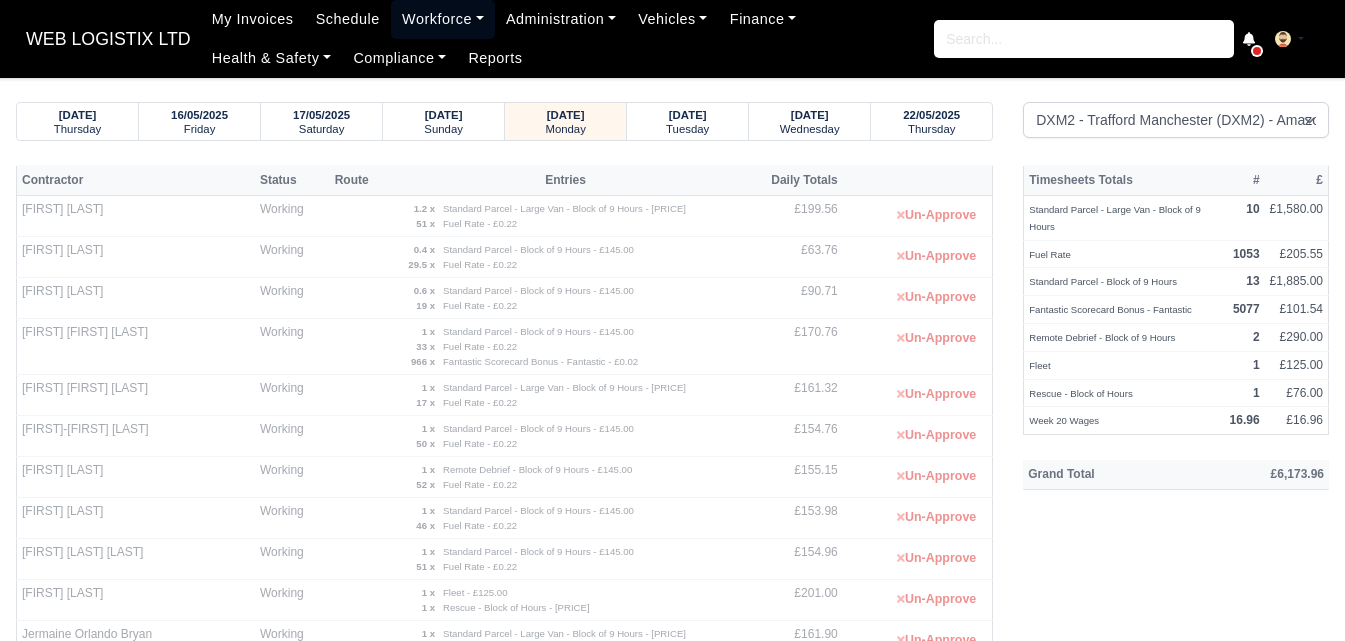 click on "Workforce" at bounding box center (443, 19) 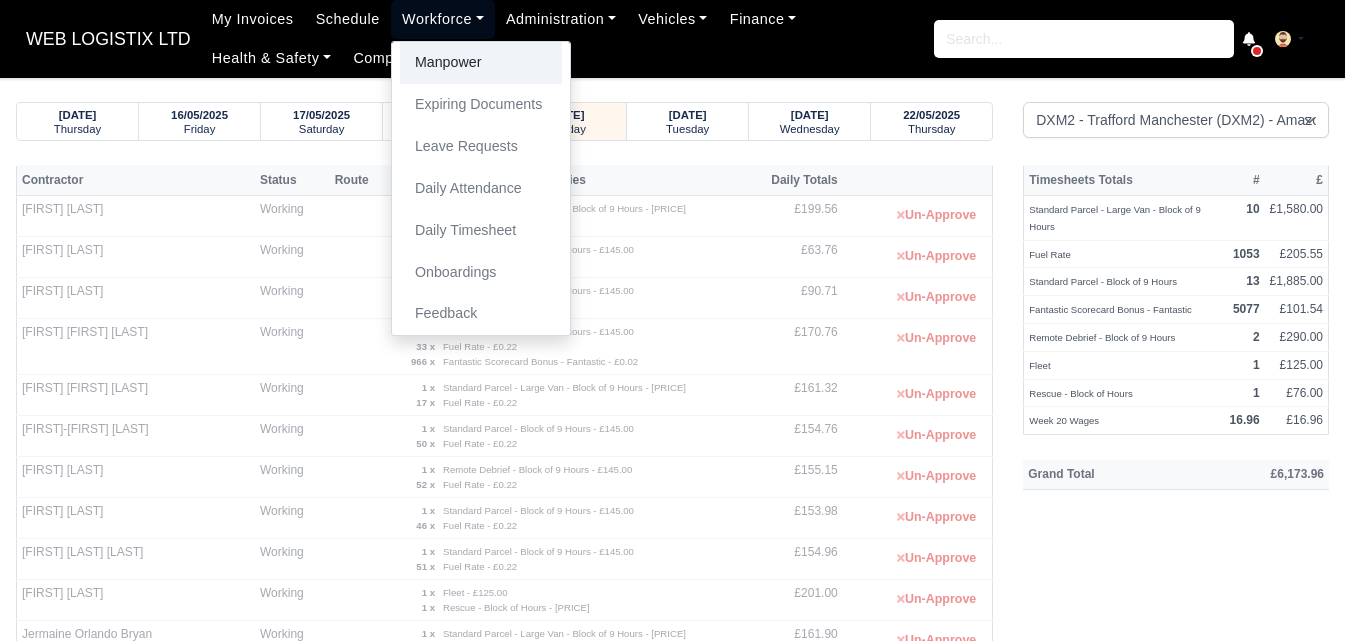 click on "Manpower" at bounding box center [481, 63] 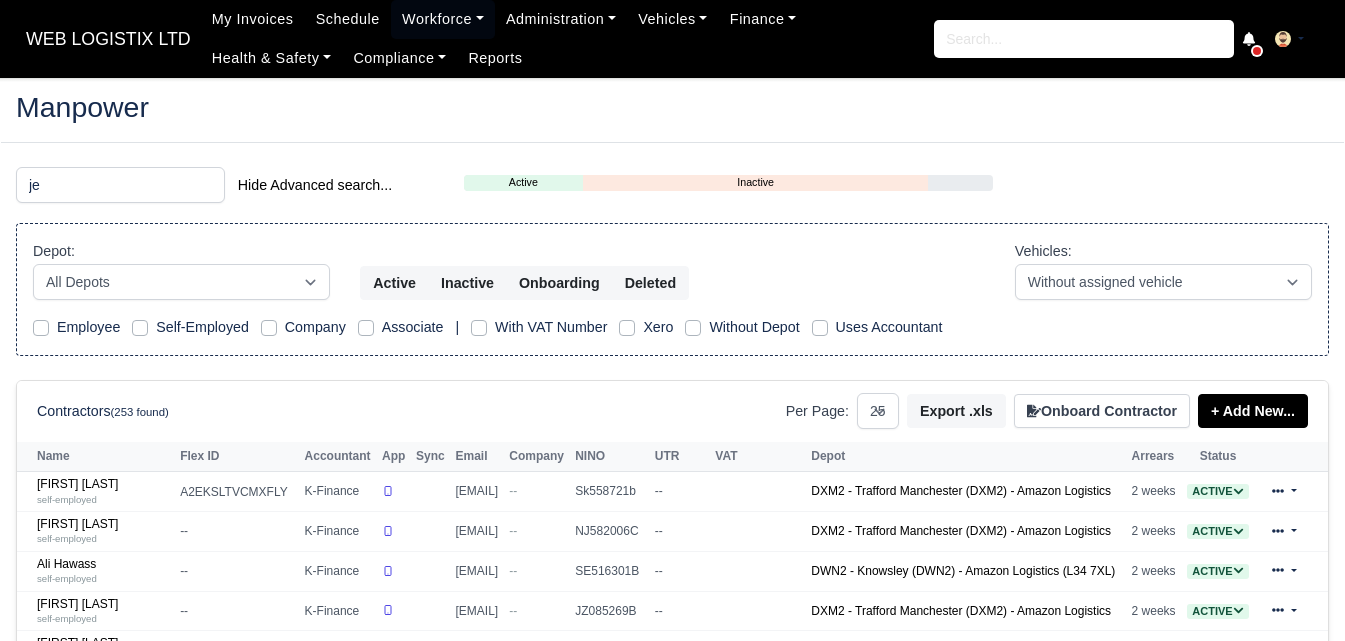 select on "25" 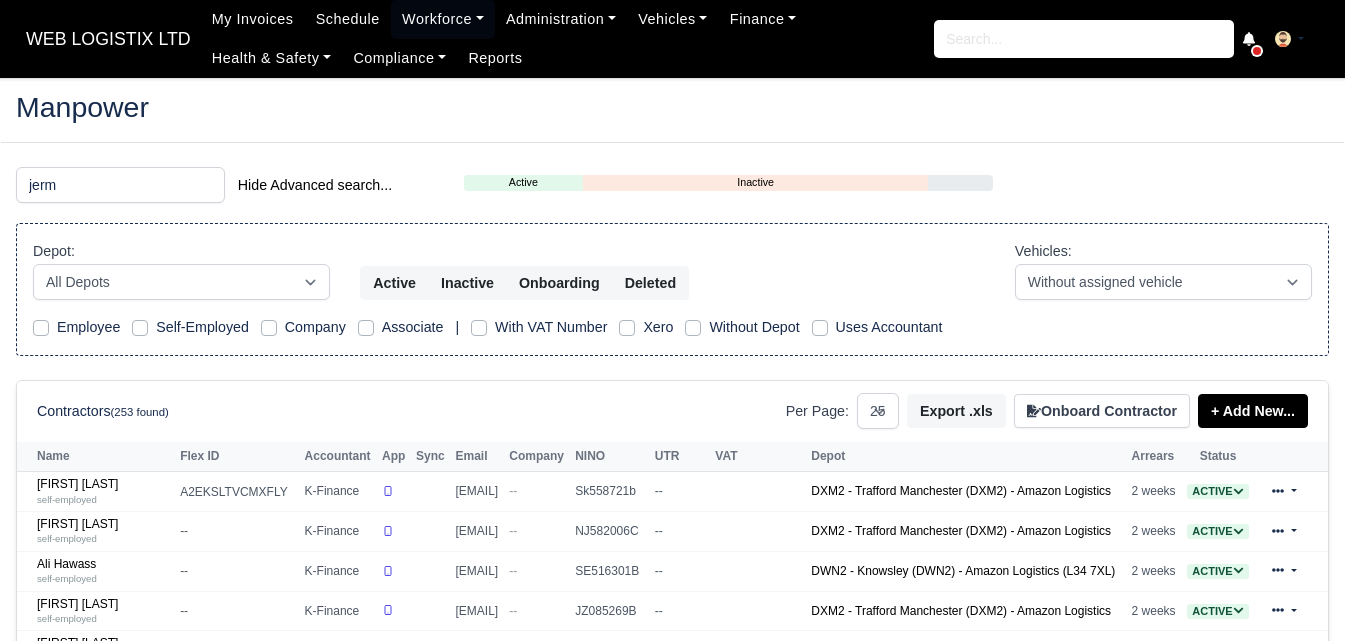 scroll, scrollTop: 0, scrollLeft: 0, axis: both 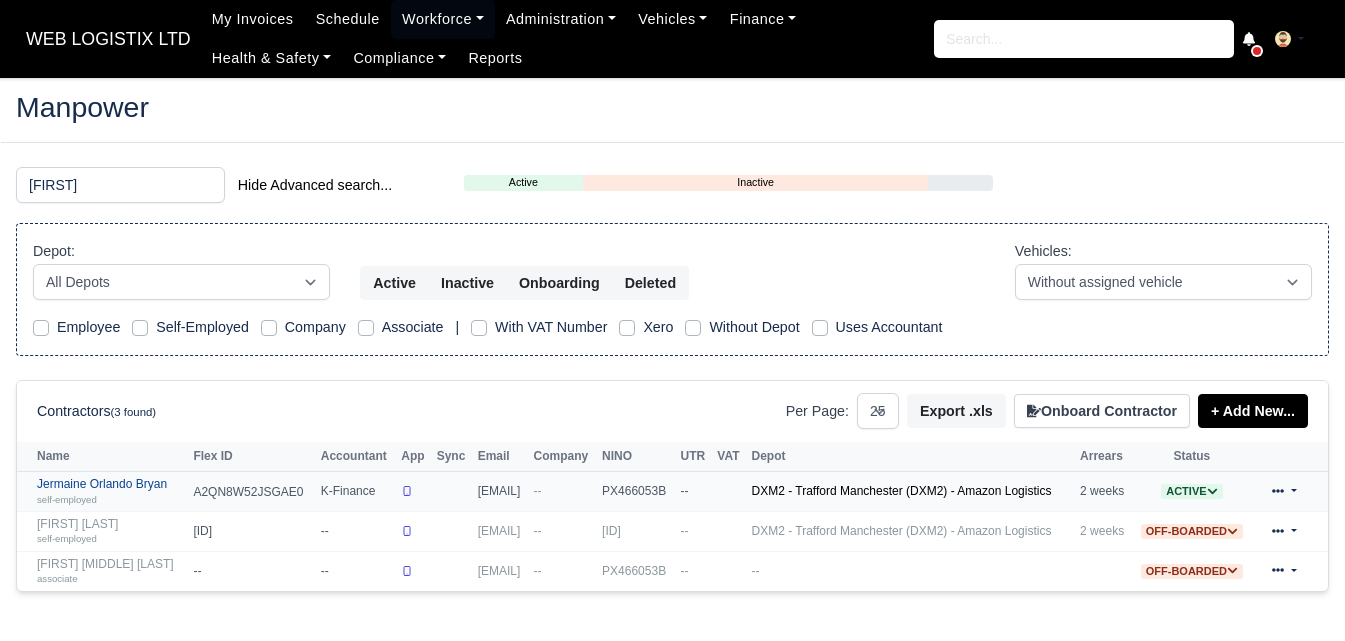 type on "[FIRST]" 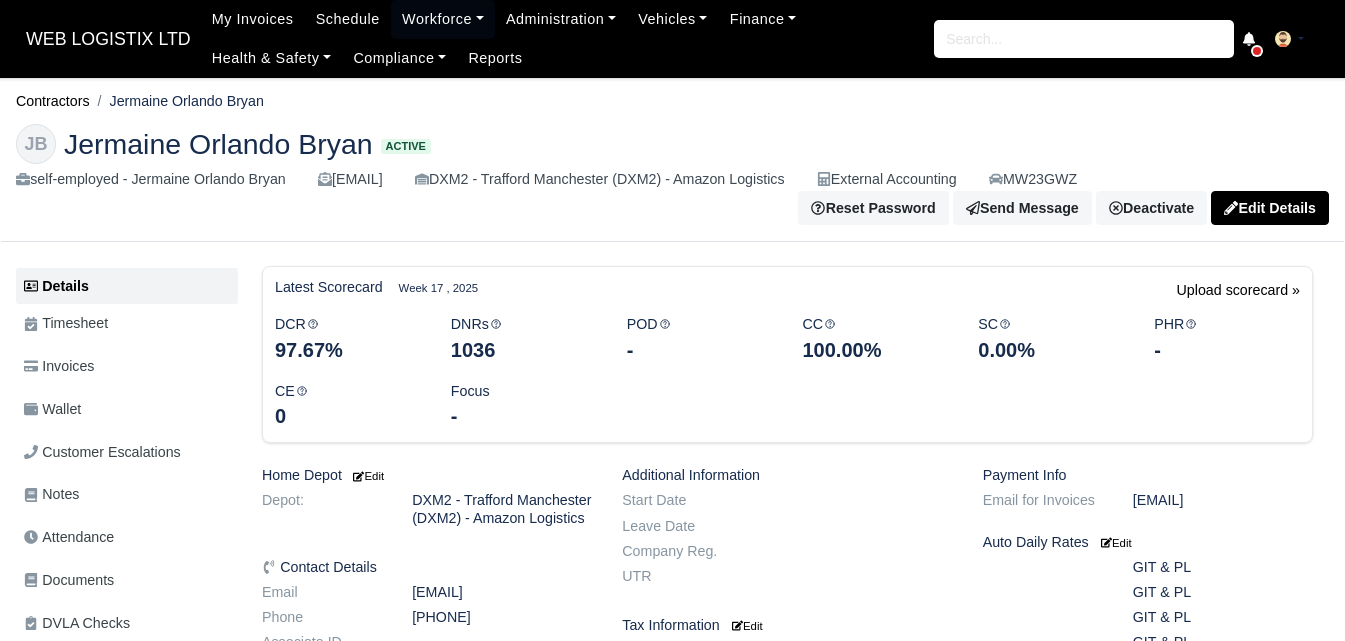 scroll, scrollTop: 0, scrollLeft: 0, axis: both 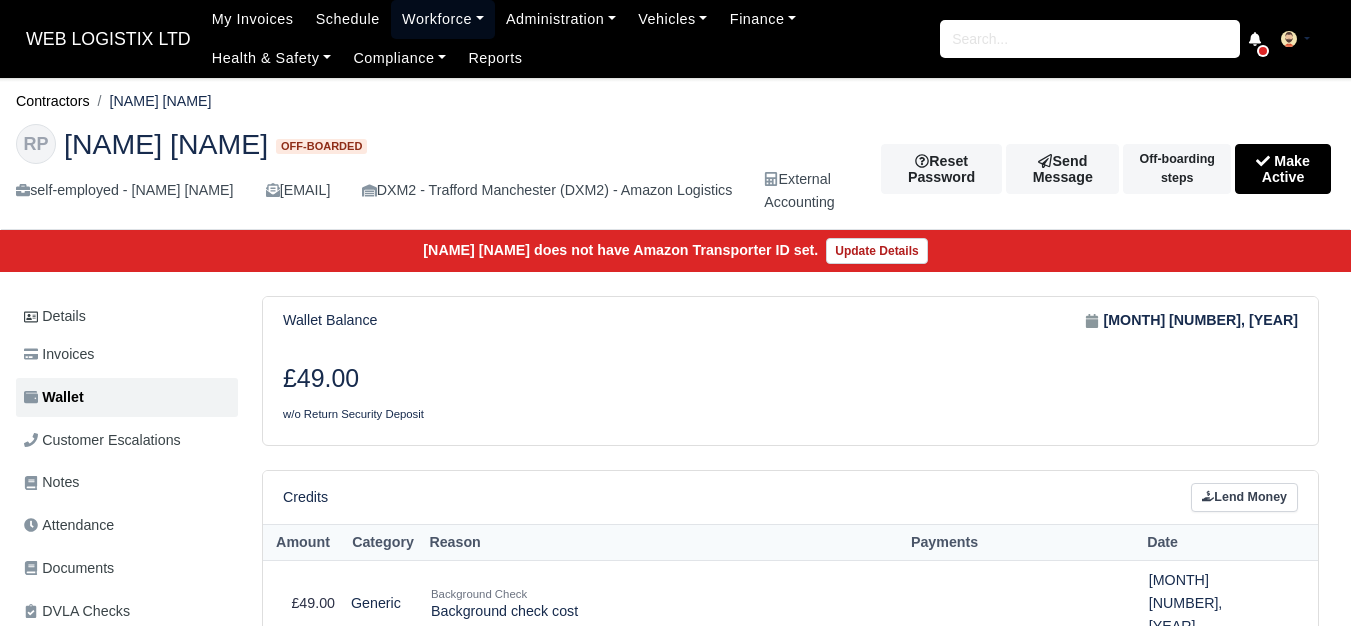 click on "Workforce" at bounding box center (443, 19) 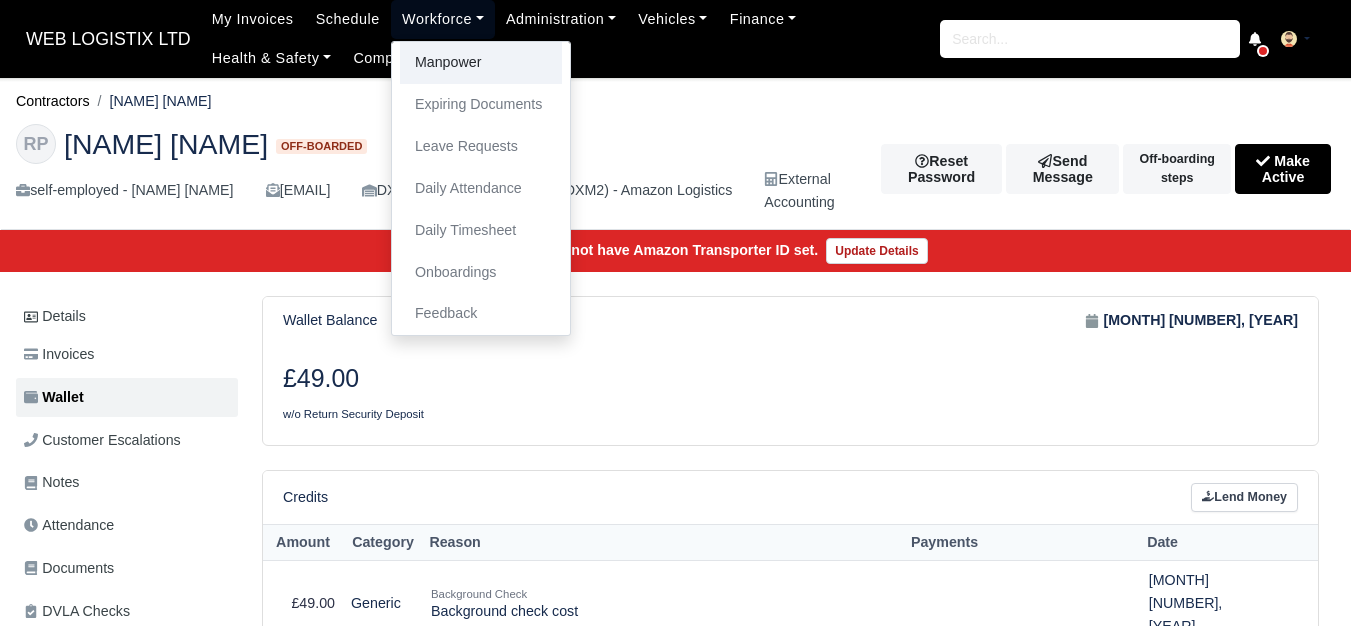 click on "Manpower" at bounding box center [481, 63] 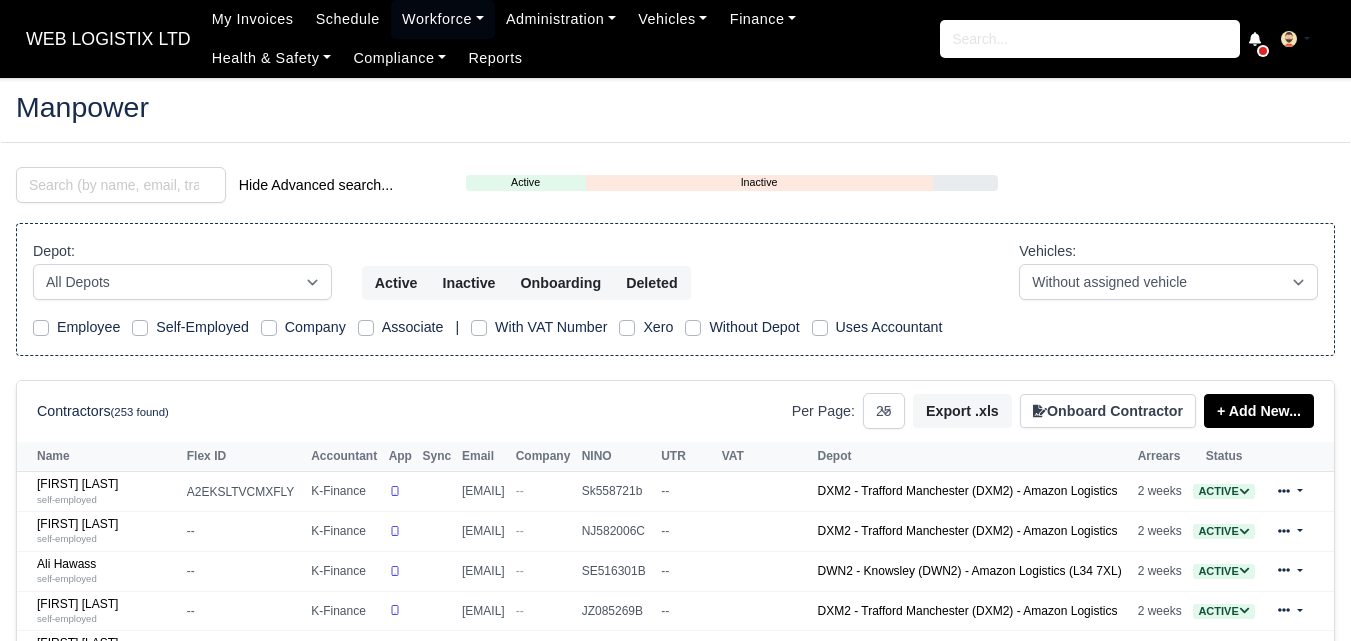 select on "25" 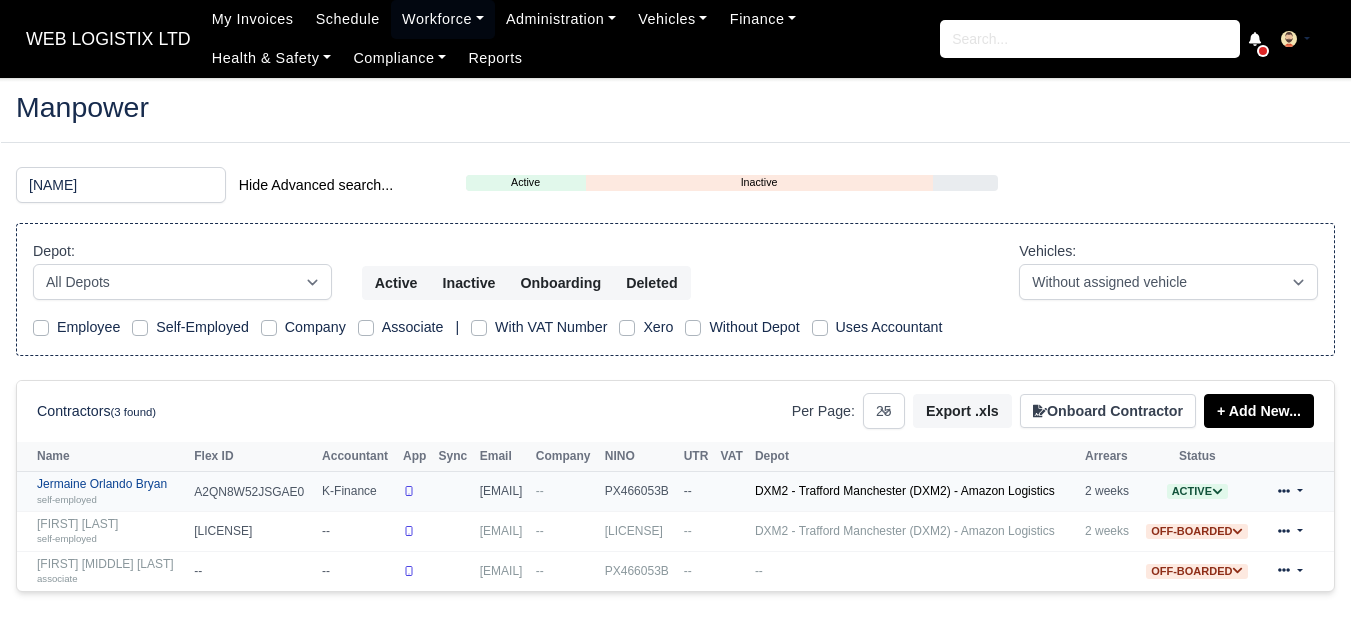 type on "jerma" 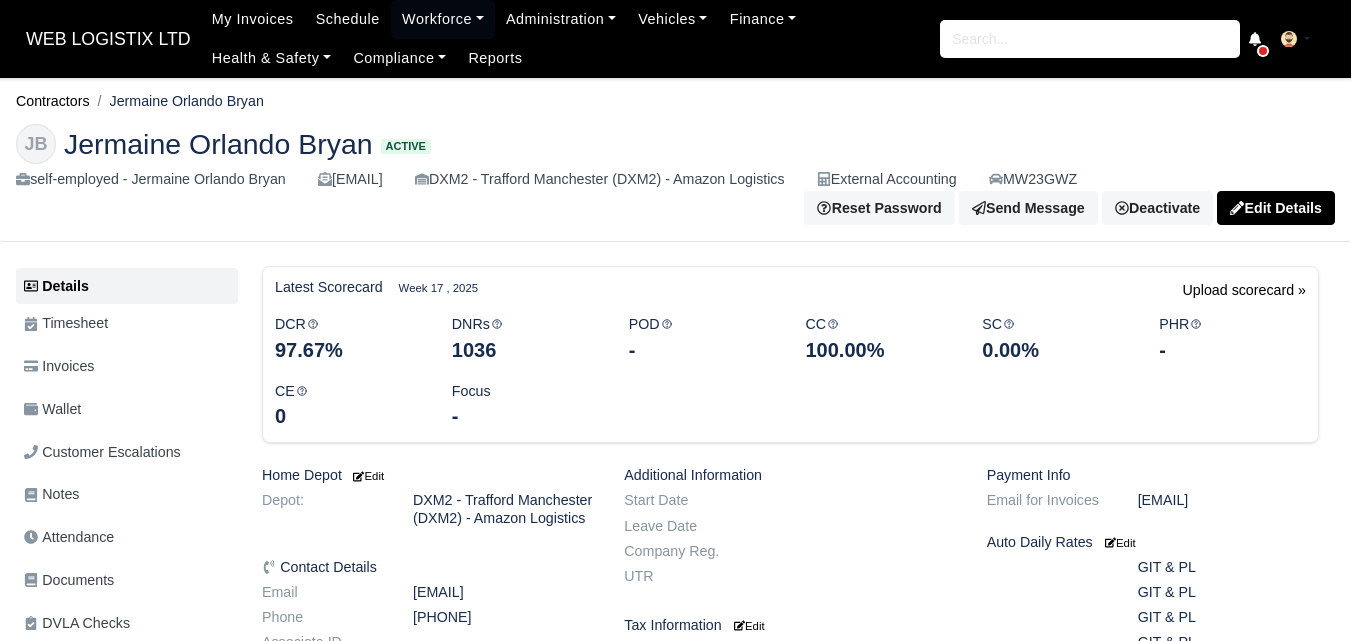 scroll, scrollTop: 0, scrollLeft: 0, axis: both 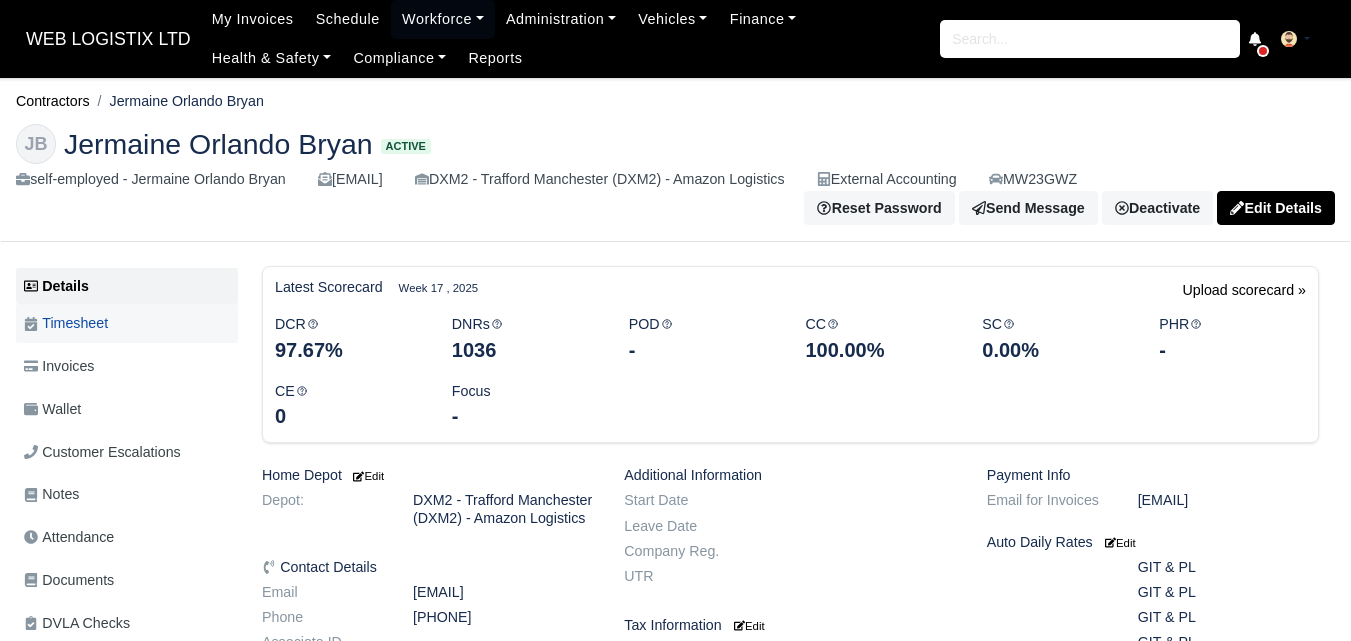 click on "Timesheet" at bounding box center (66, 323) 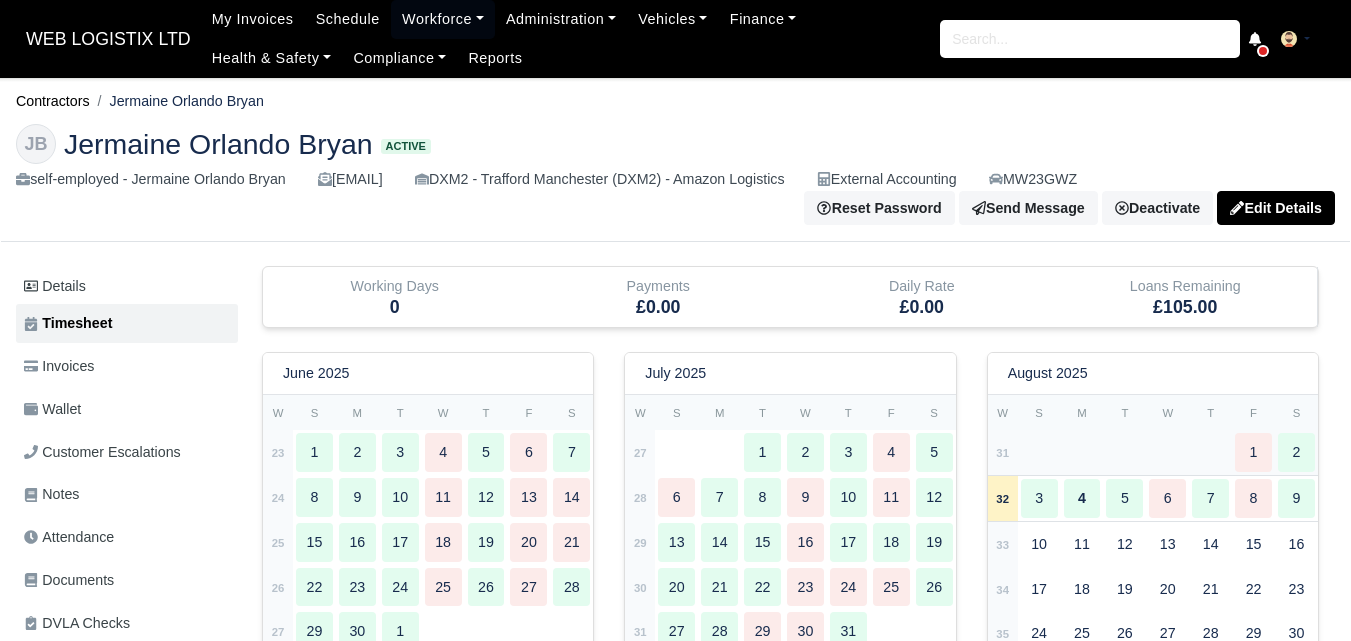 scroll, scrollTop: 0, scrollLeft: 0, axis: both 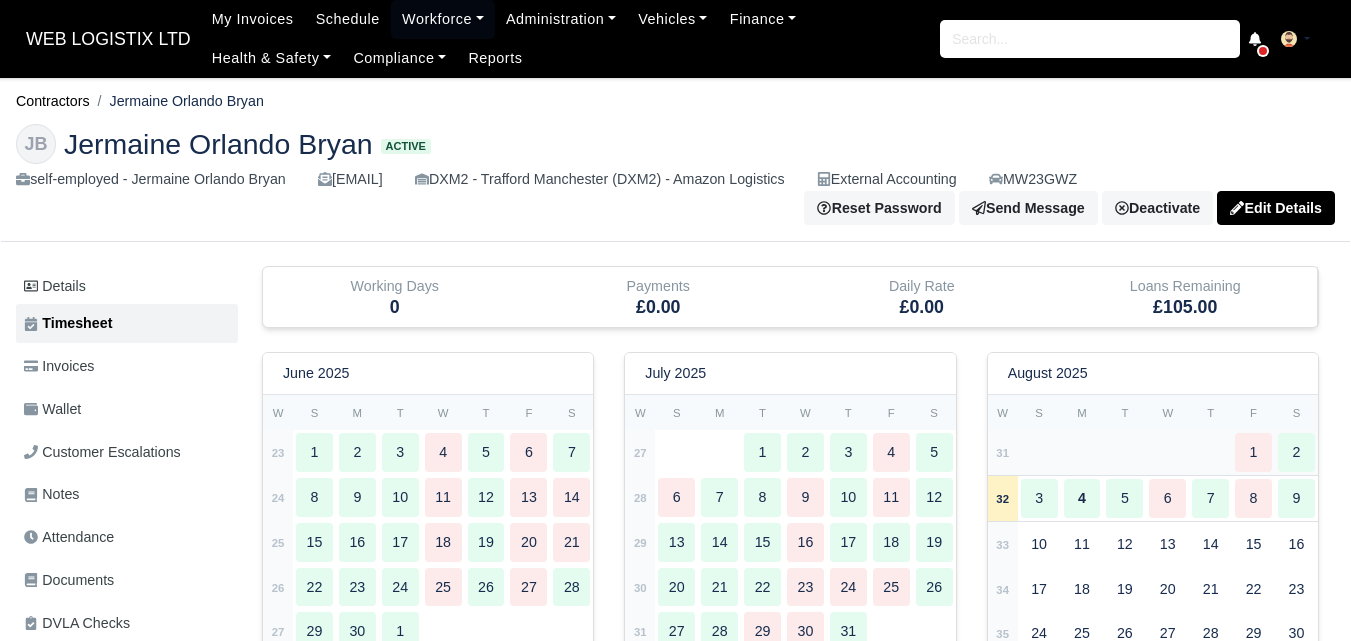 click on "31" at bounding box center (1002, 453) 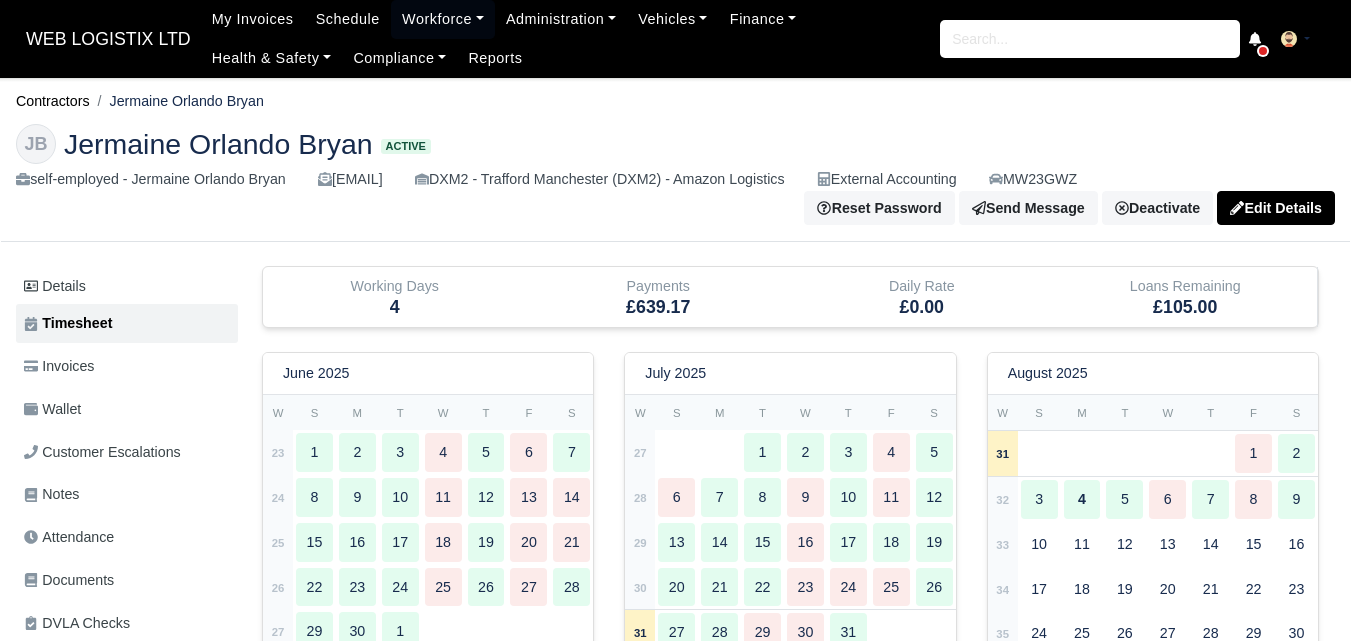 type 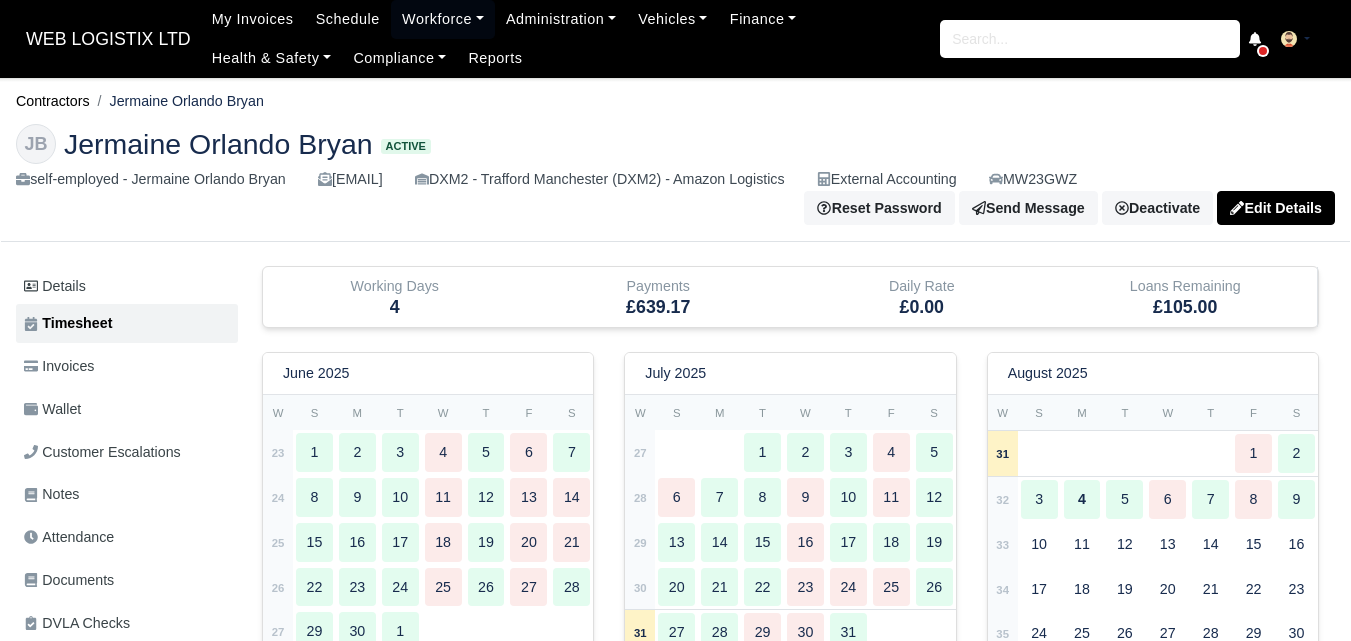 type 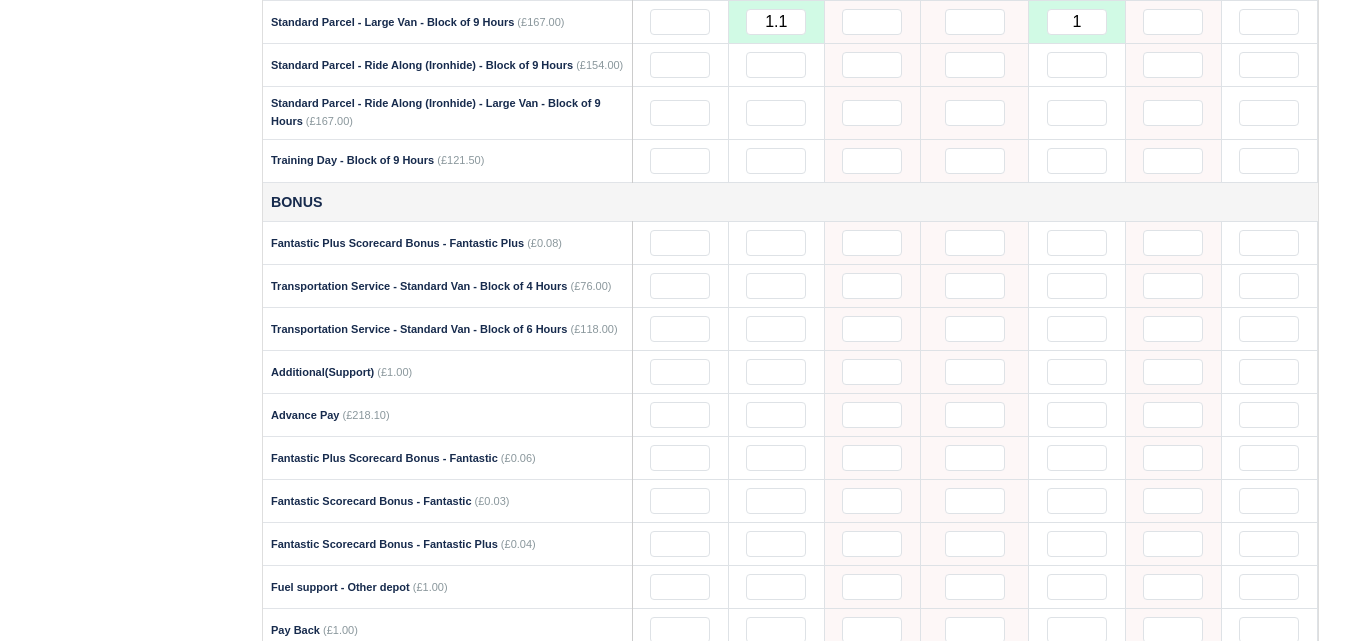 scroll, scrollTop: 2025, scrollLeft: 0, axis: vertical 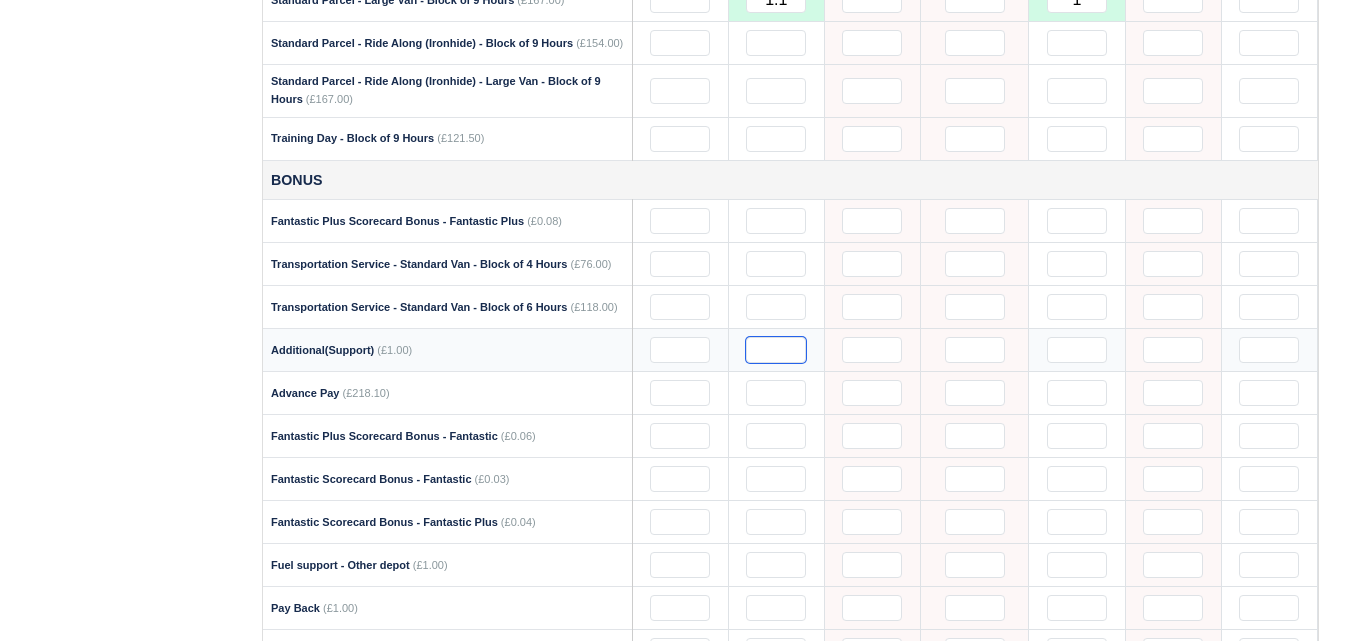 click at bounding box center [776, 350] 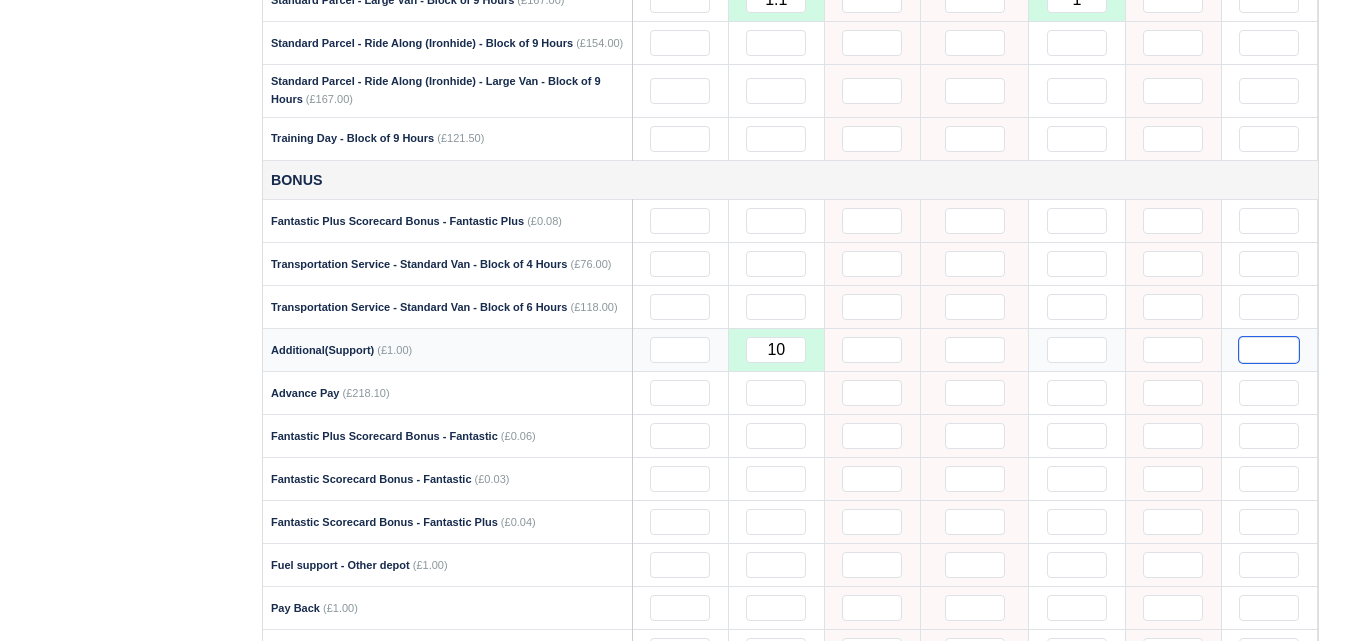 click at bounding box center [1269, 350] 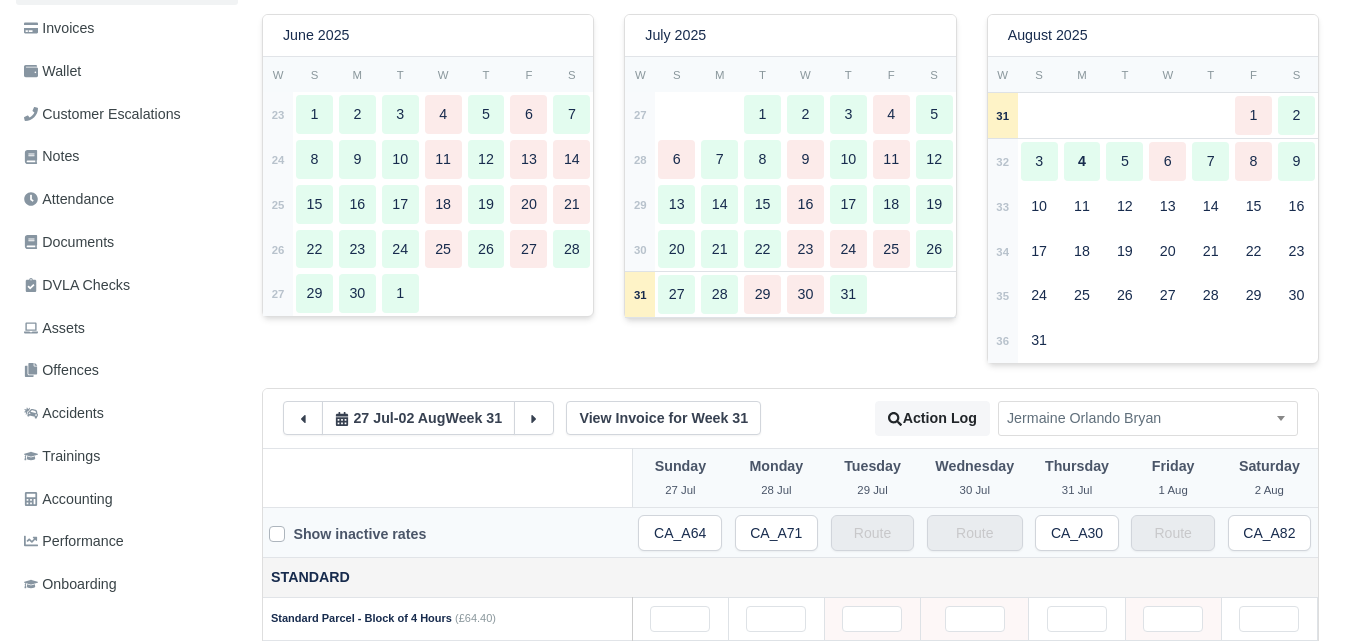 scroll, scrollTop: 389, scrollLeft: 0, axis: vertical 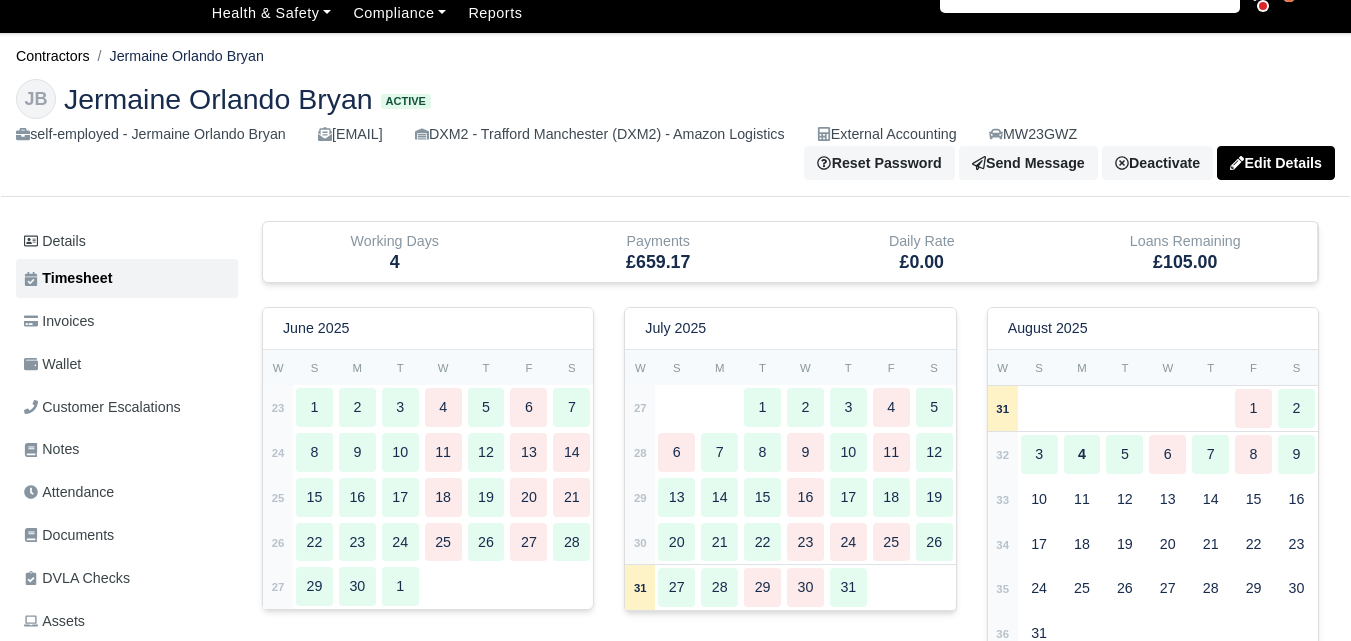 click on "Details
Timesheet
Invoices
Wallet
Customer Escalations
Notes
Attendance
Documents" at bounding box center [127, 562] 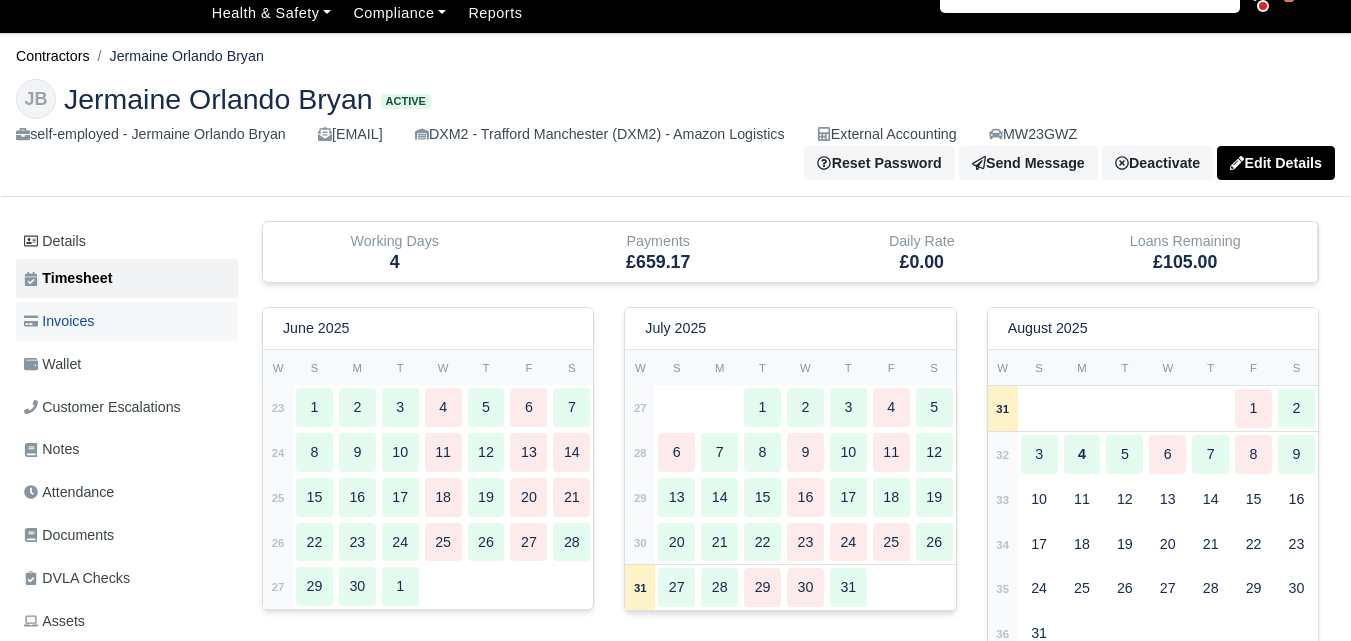 click on "Invoices" at bounding box center [59, 321] 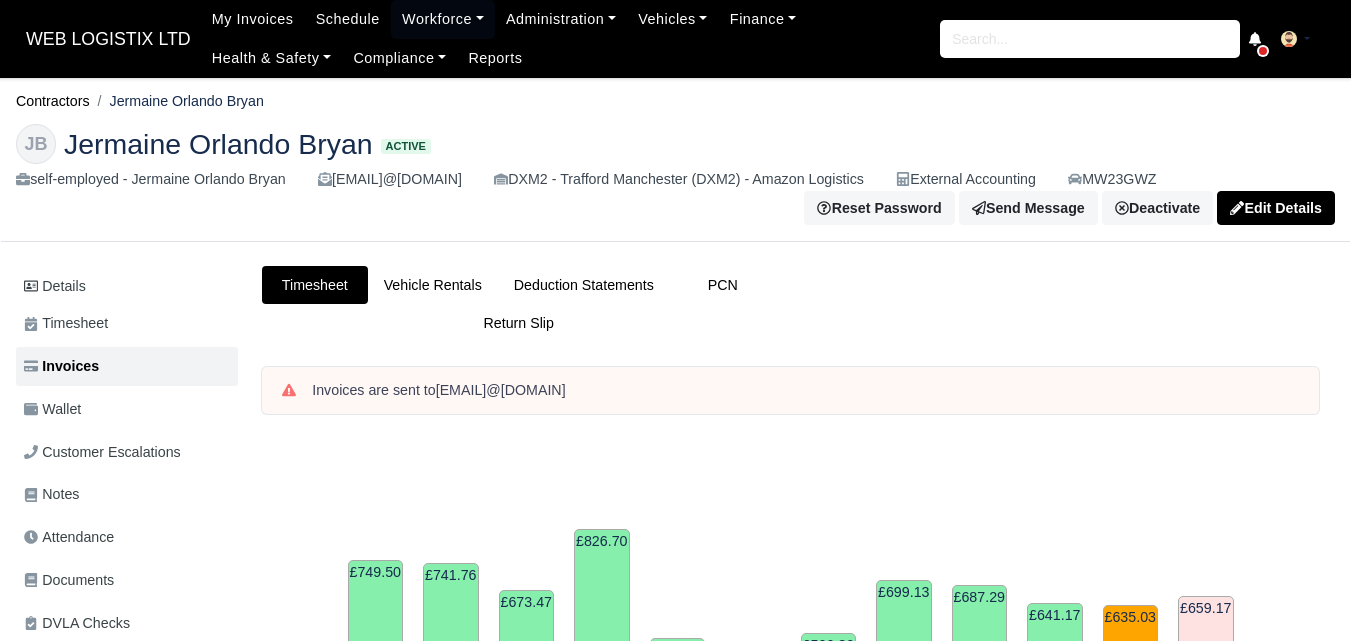 scroll, scrollTop: 0, scrollLeft: 0, axis: both 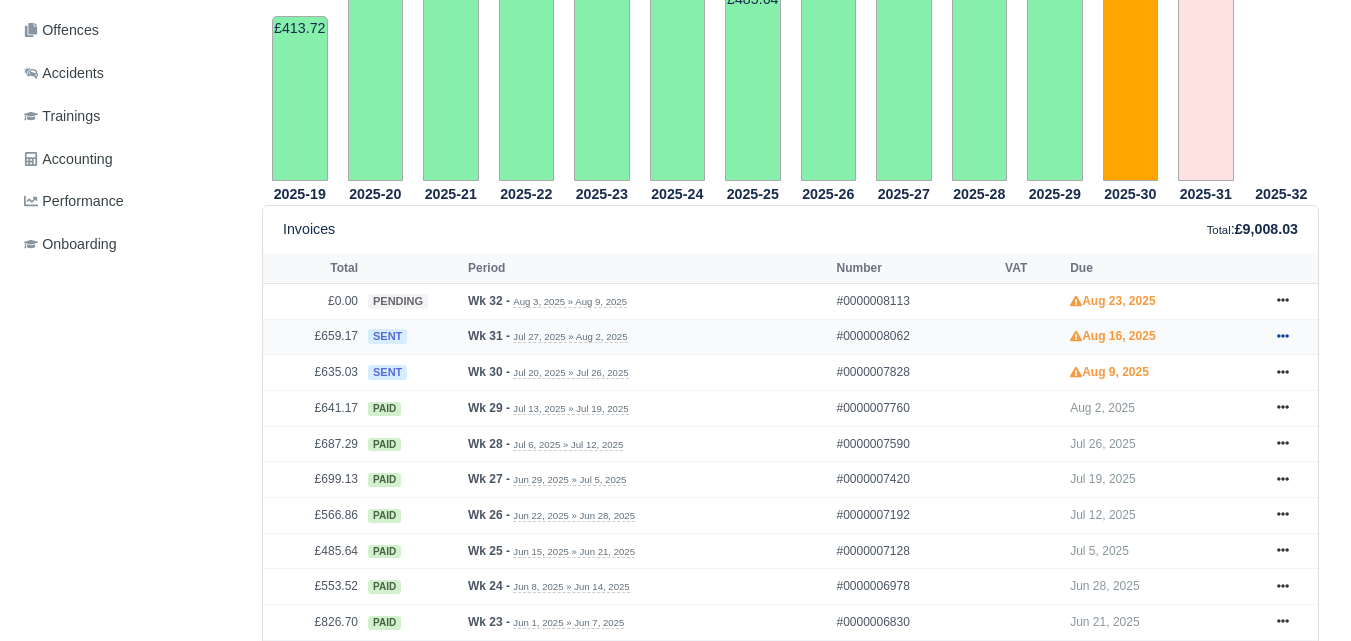 click at bounding box center (1283, 337) 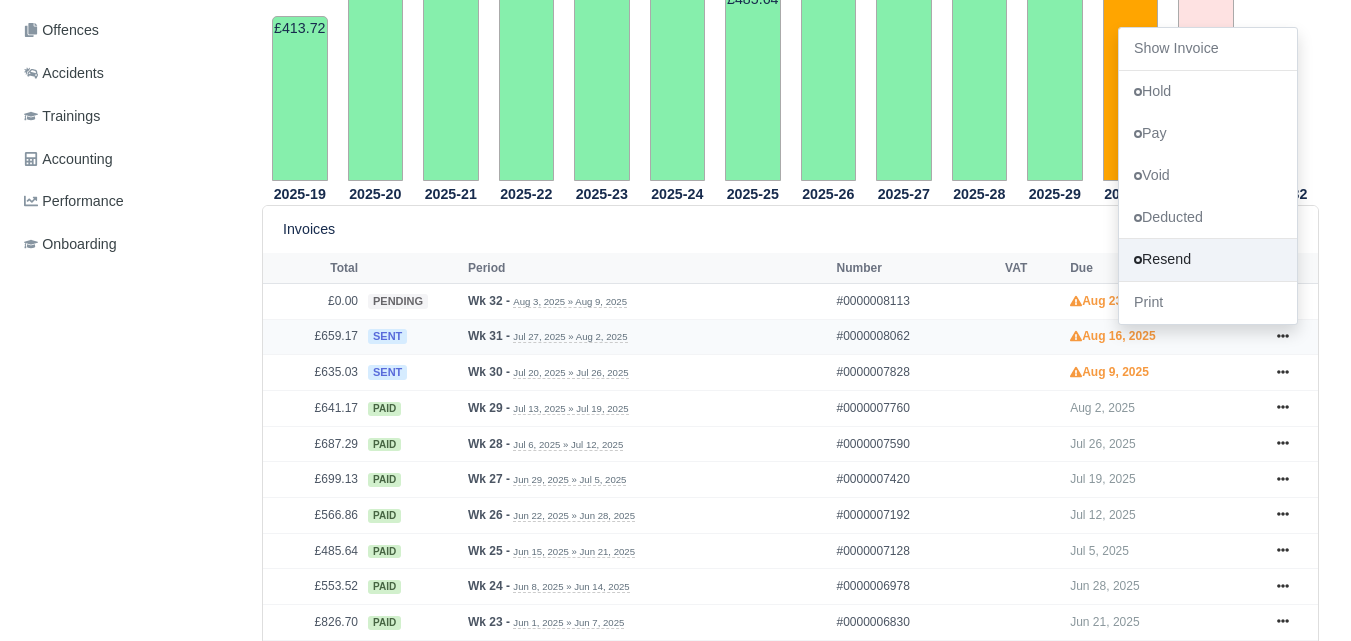 click on "Resend" at bounding box center [1208, 260] 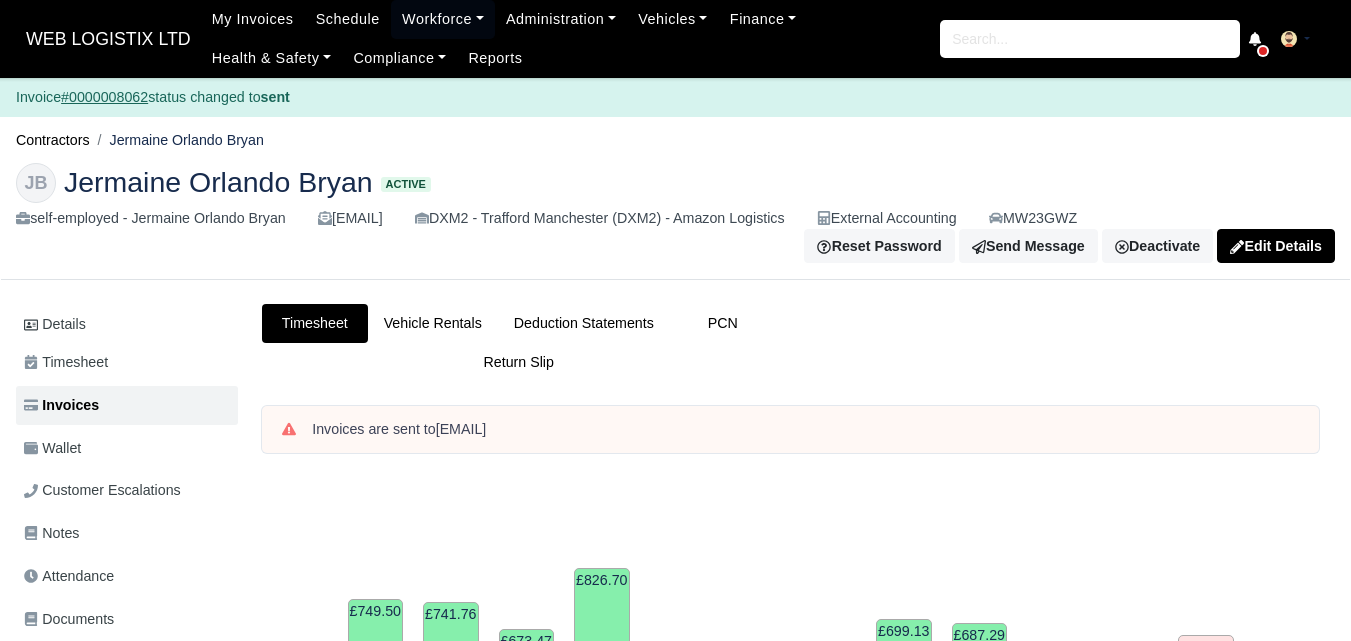 scroll, scrollTop: 0, scrollLeft: 0, axis: both 